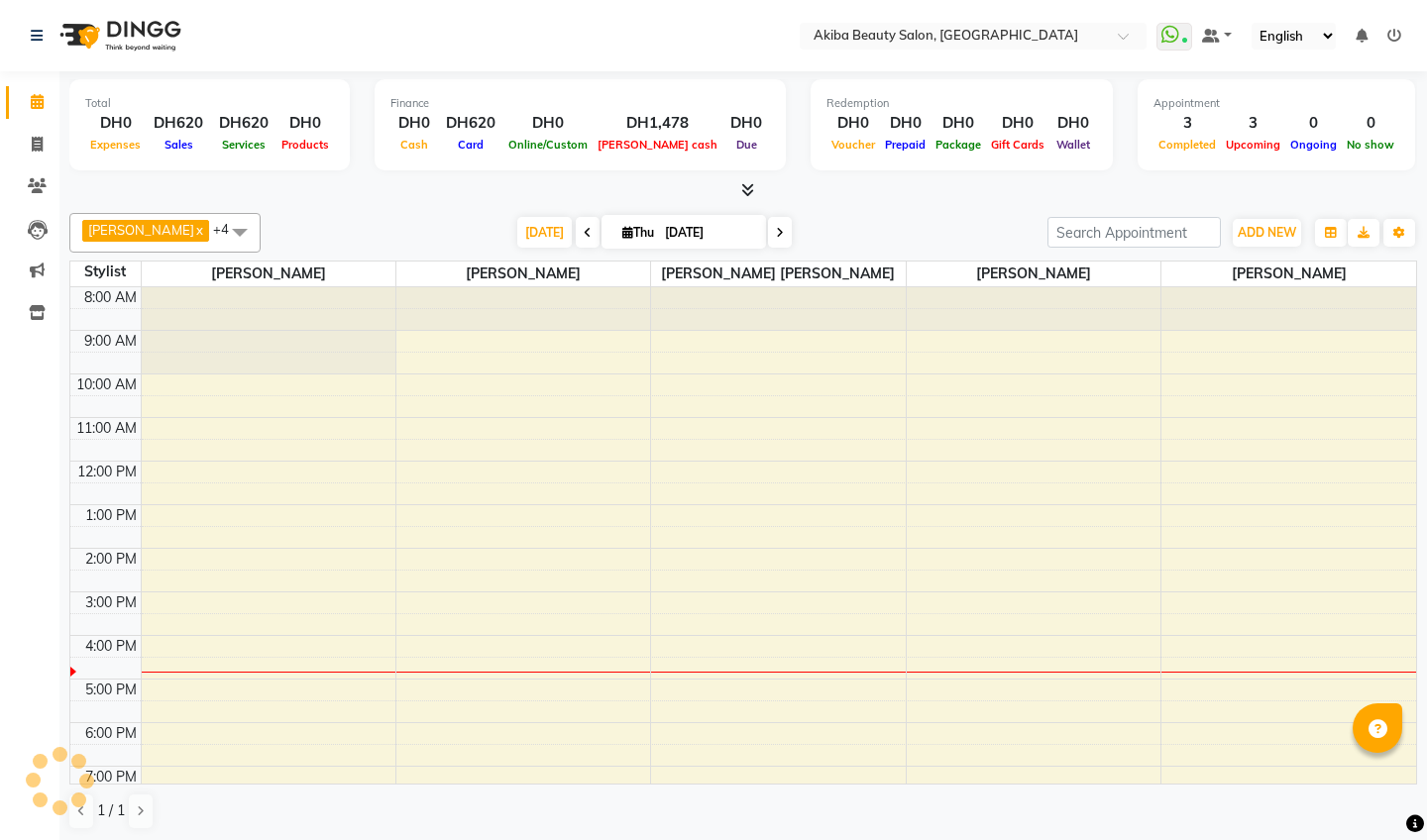 scroll, scrollTop: 1, scrollLeft: 0, axis: vertical 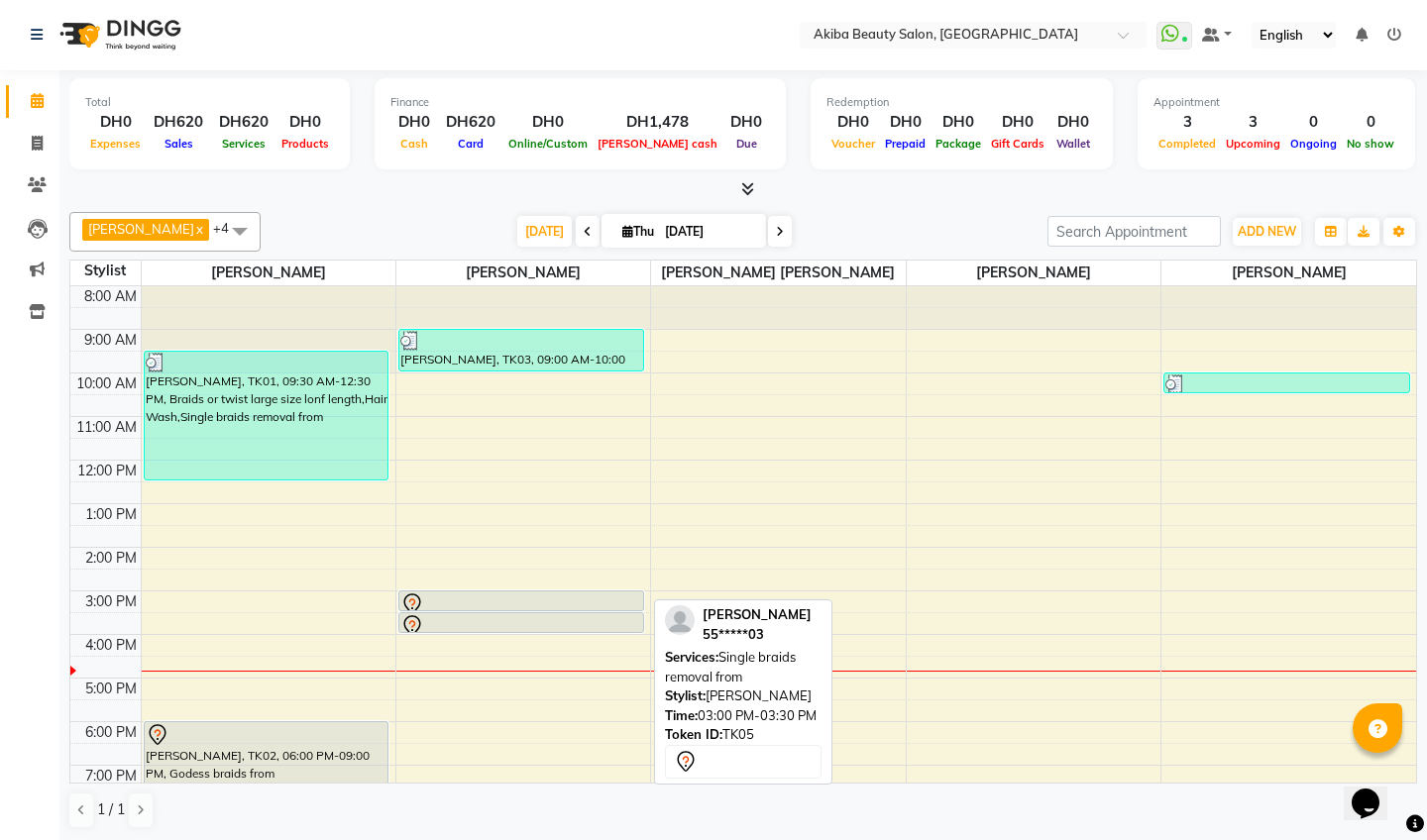 click at bounding box center [521, 610] 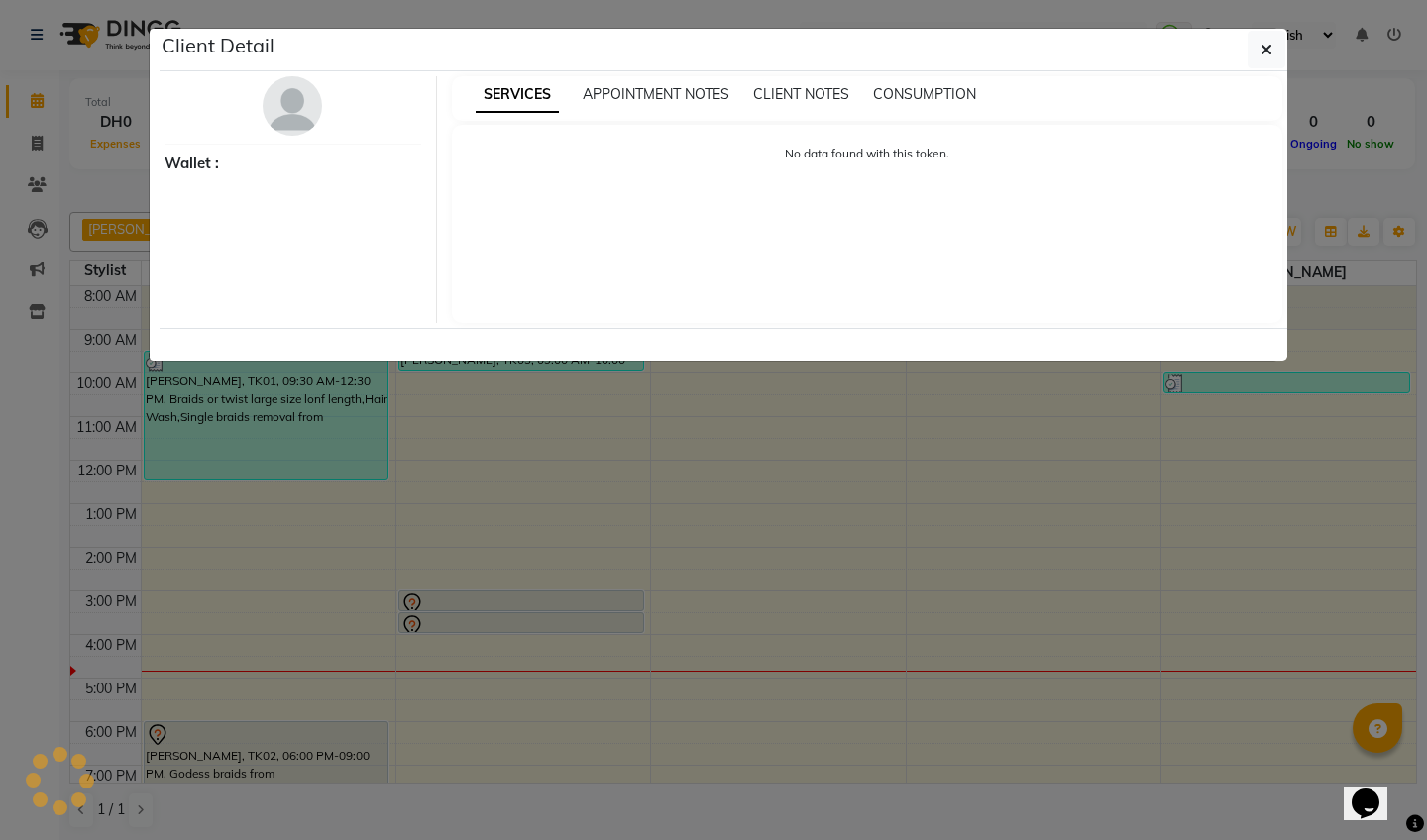 select on "7" 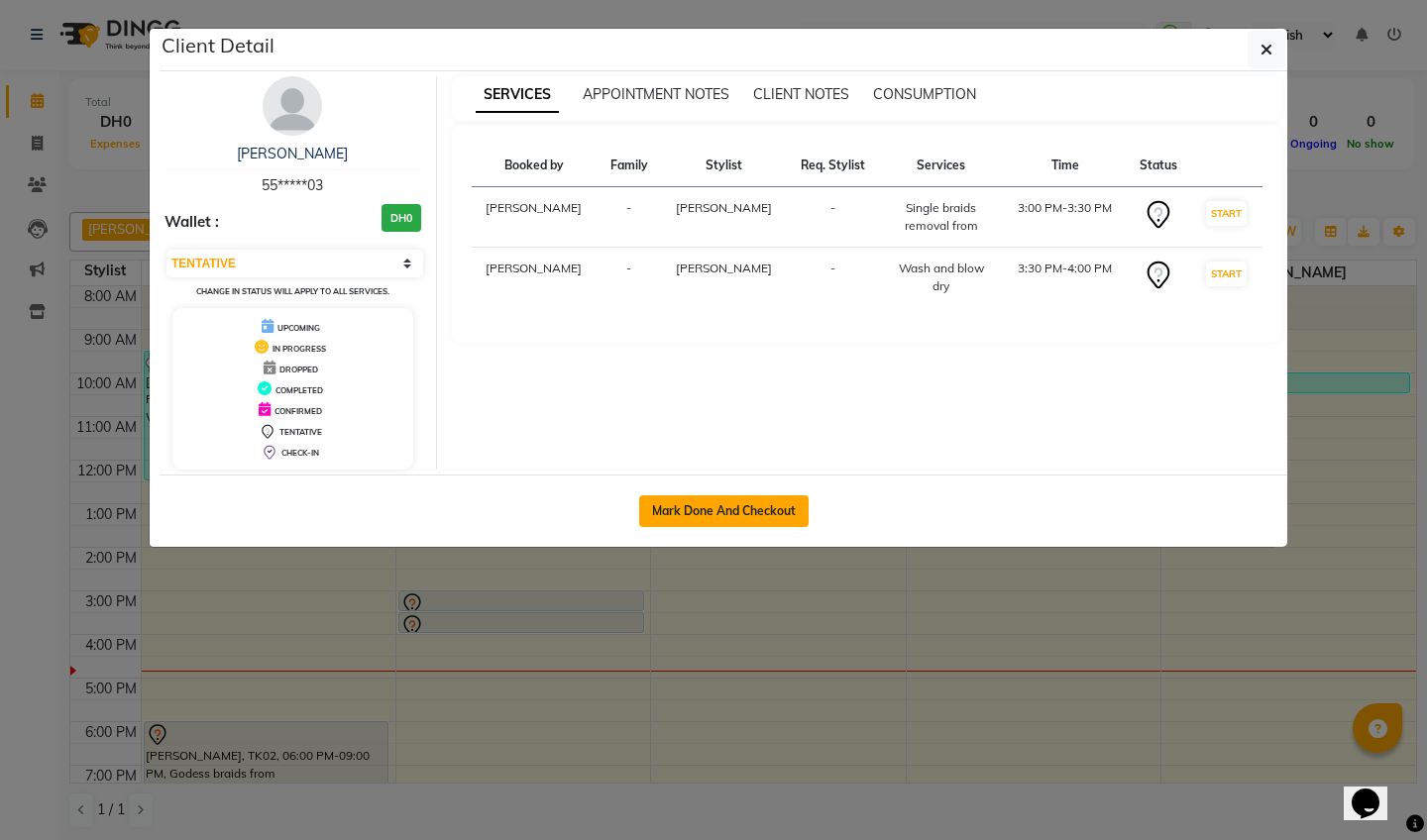 click on "Mark Done And Checkout" 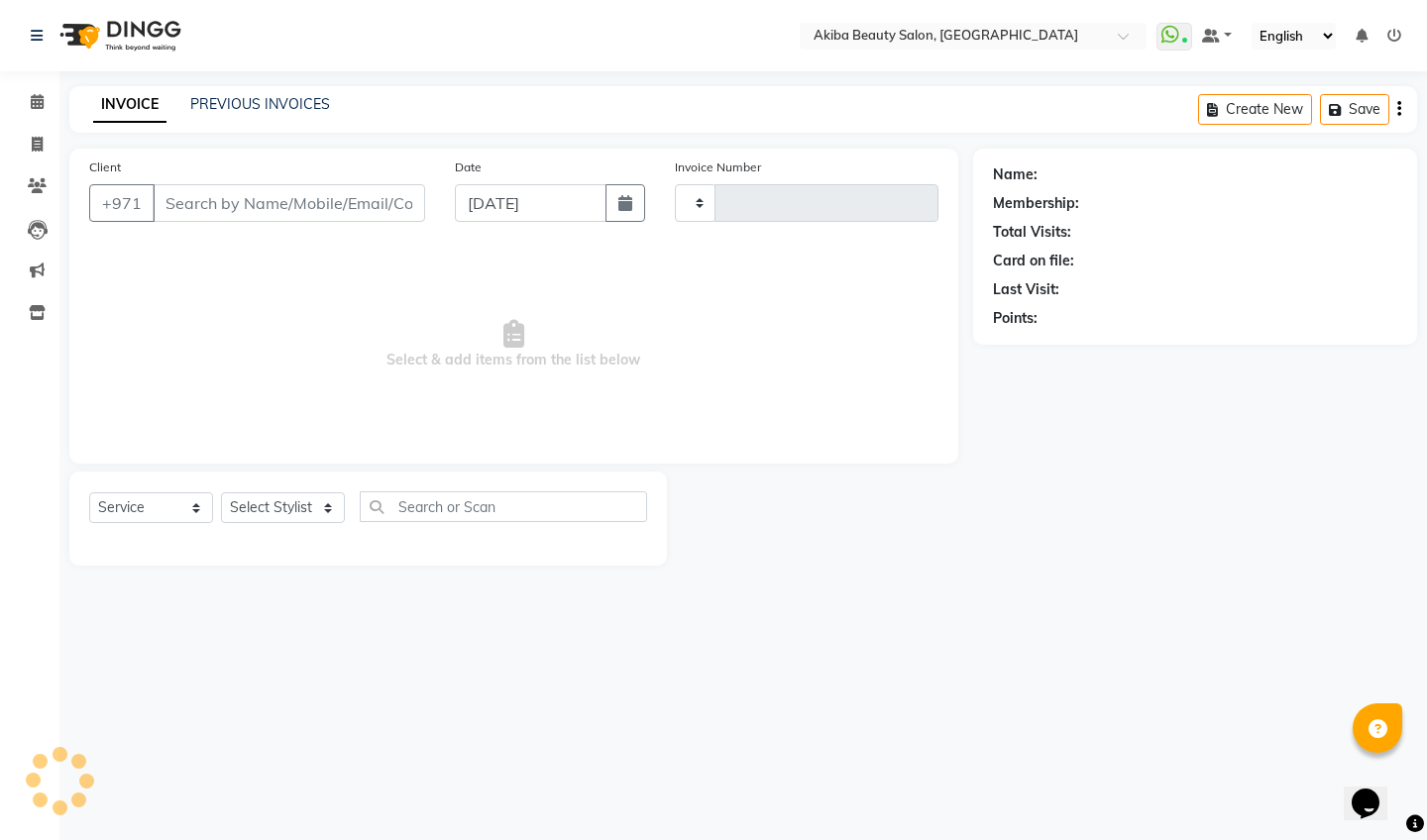 scroll, scrollTop: 0, scrollLeft: 0, axis: both 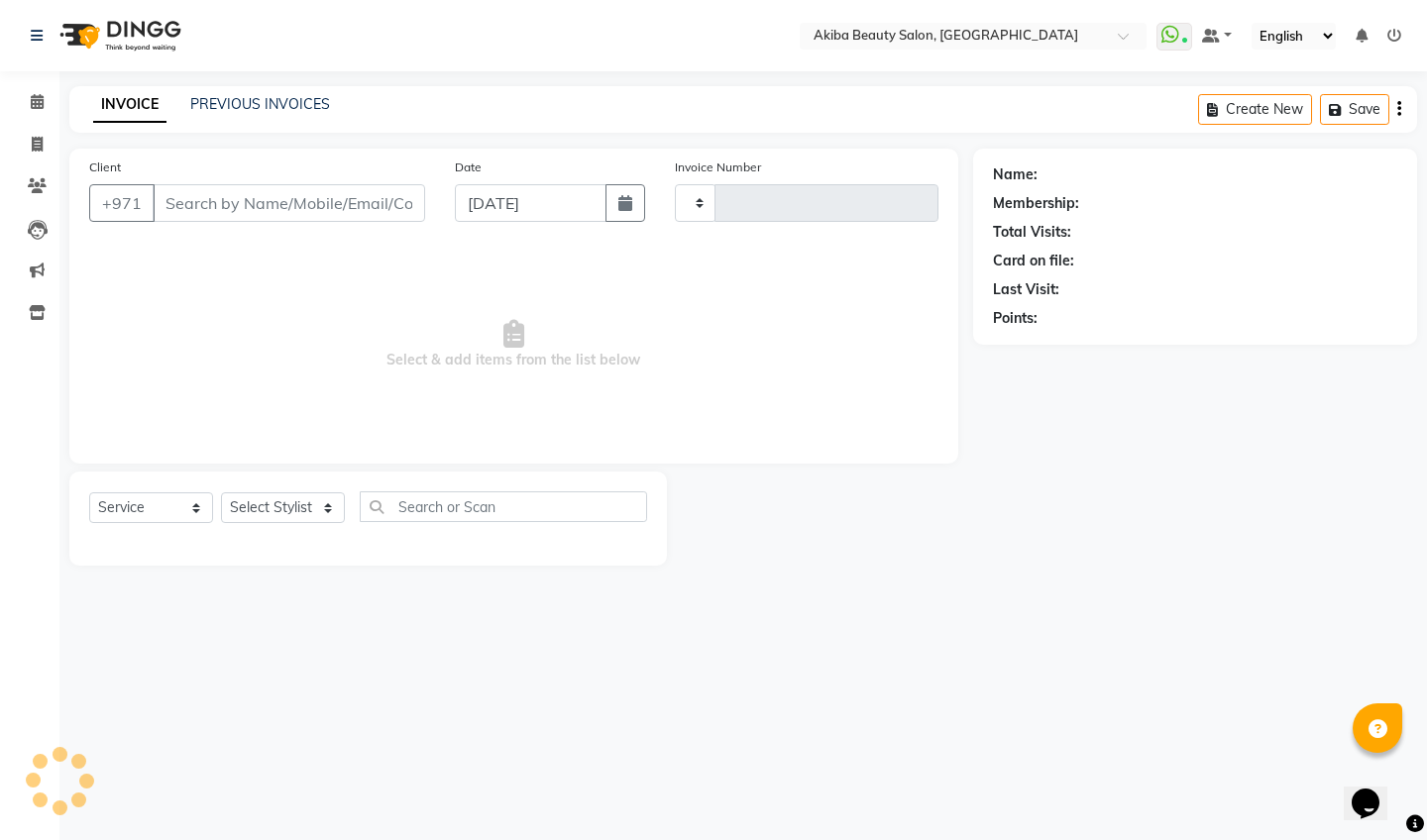 type on "0531" 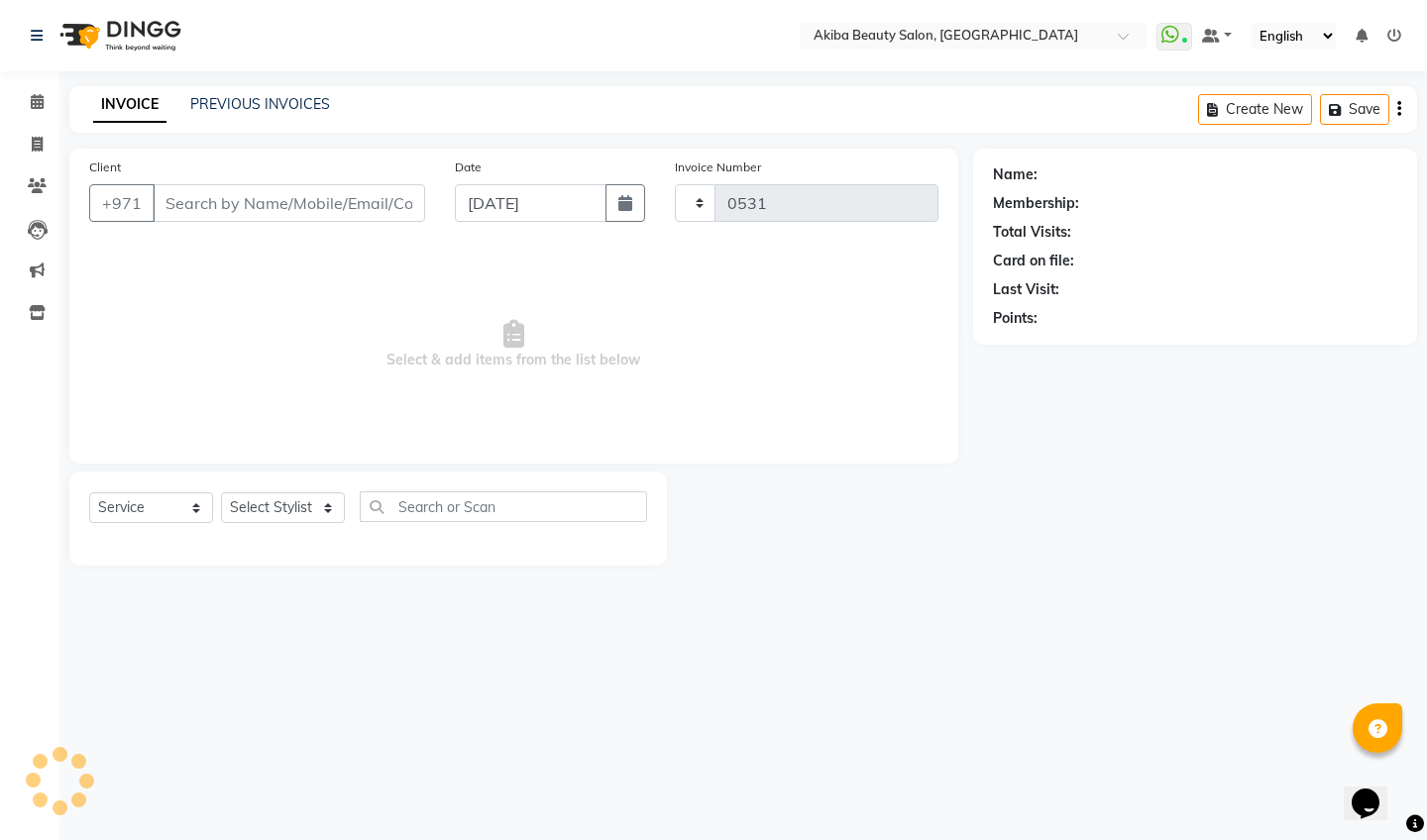 select on "5567" 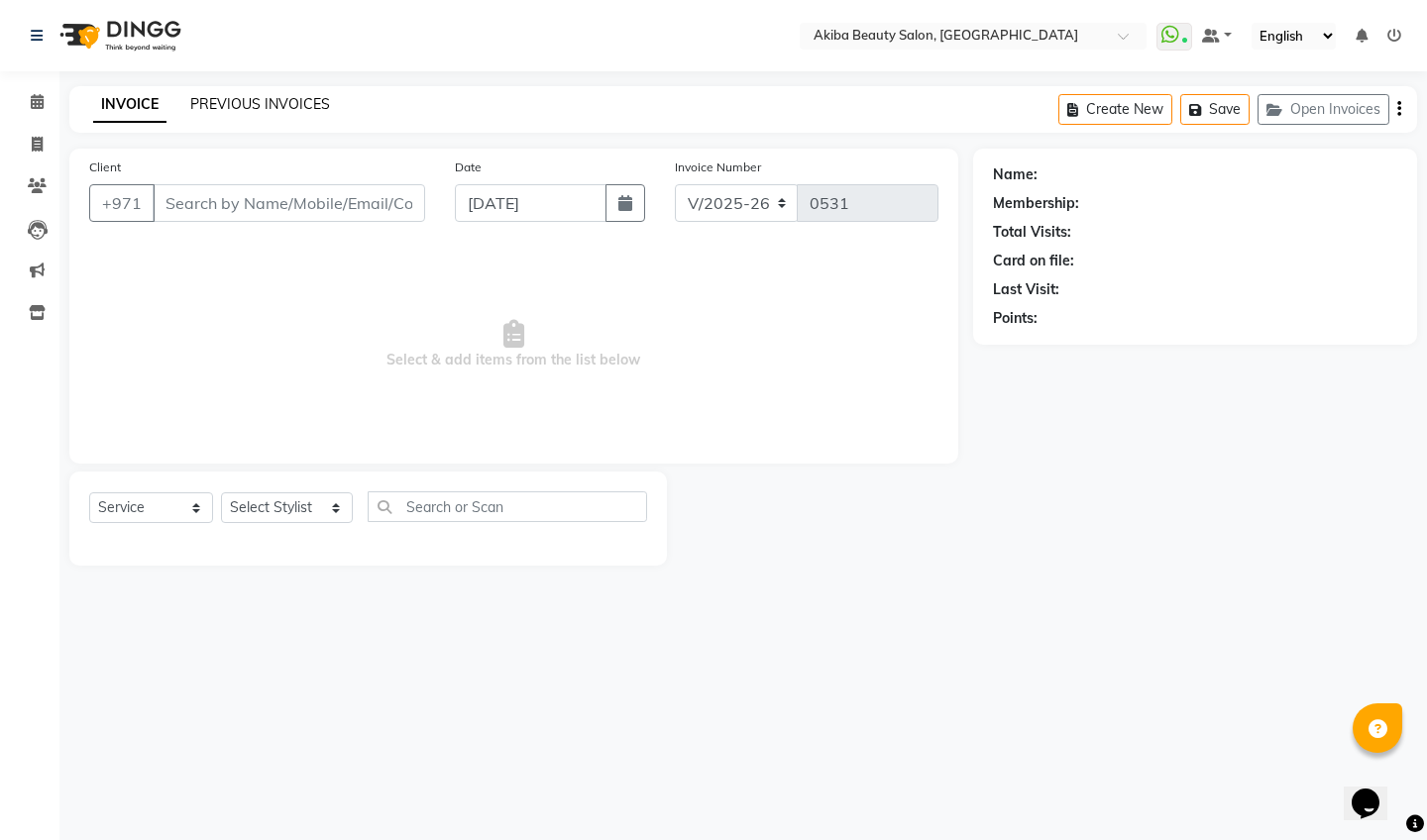 type on "55*****03" 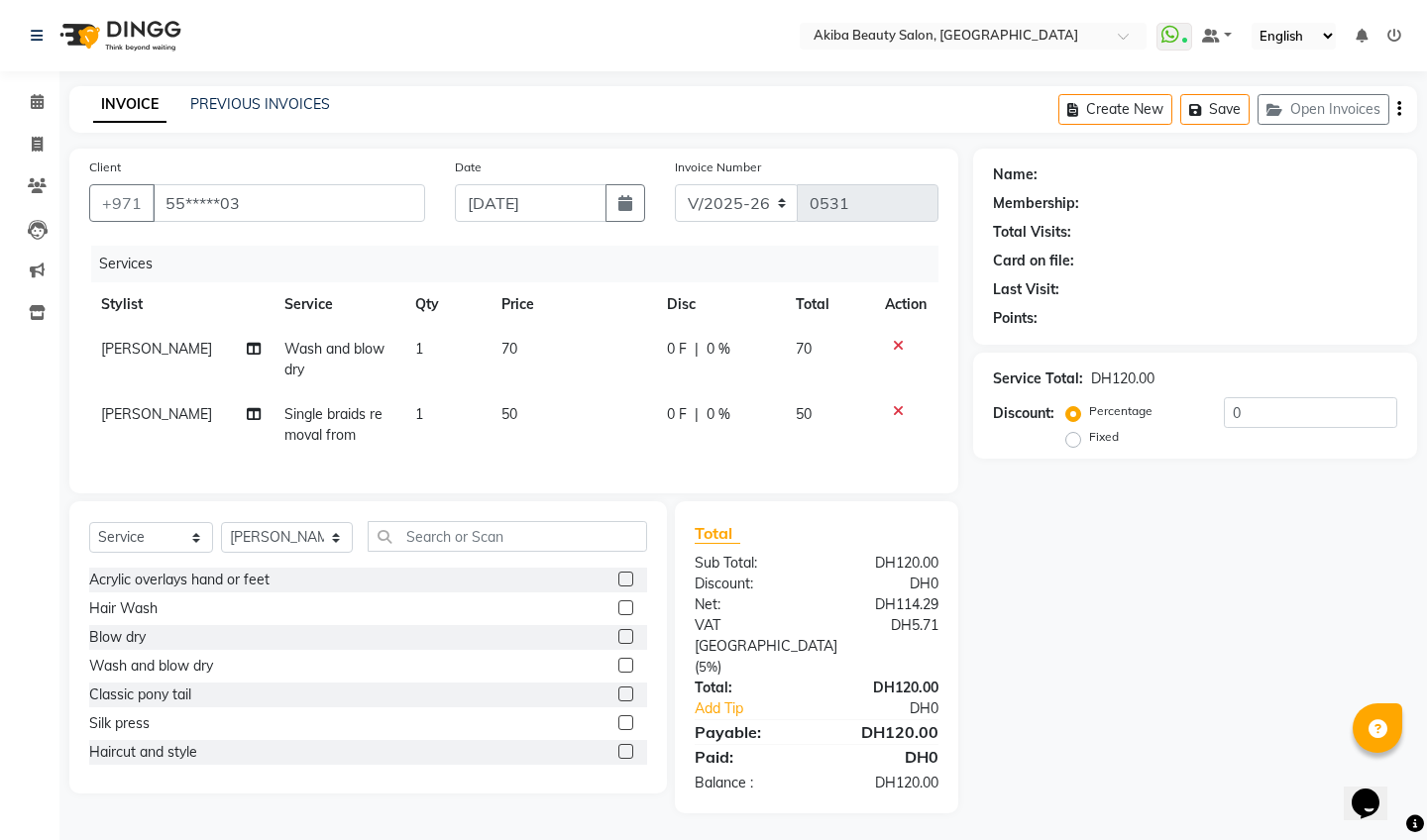 select on "1: Object" 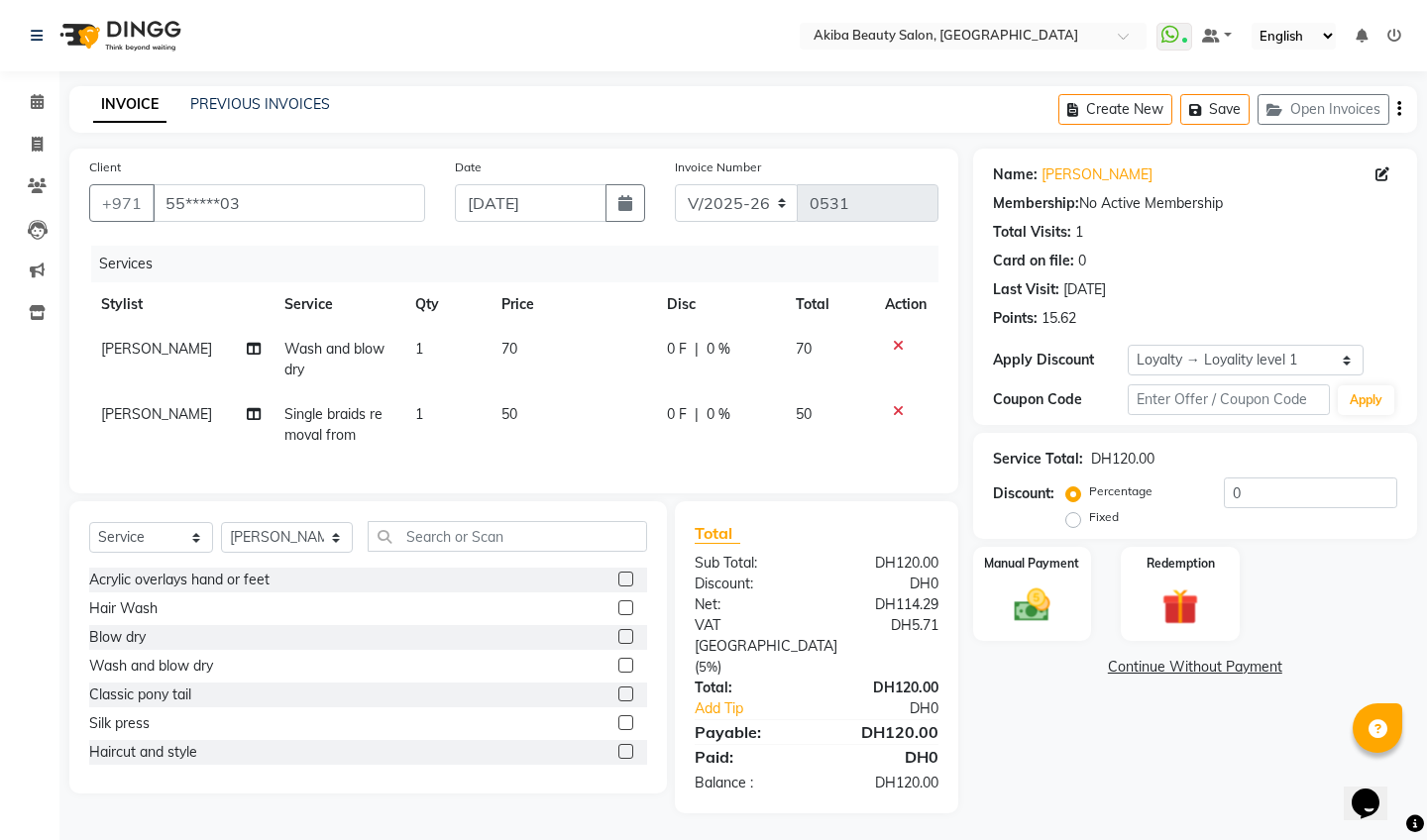 click on "Wash and blow dry" 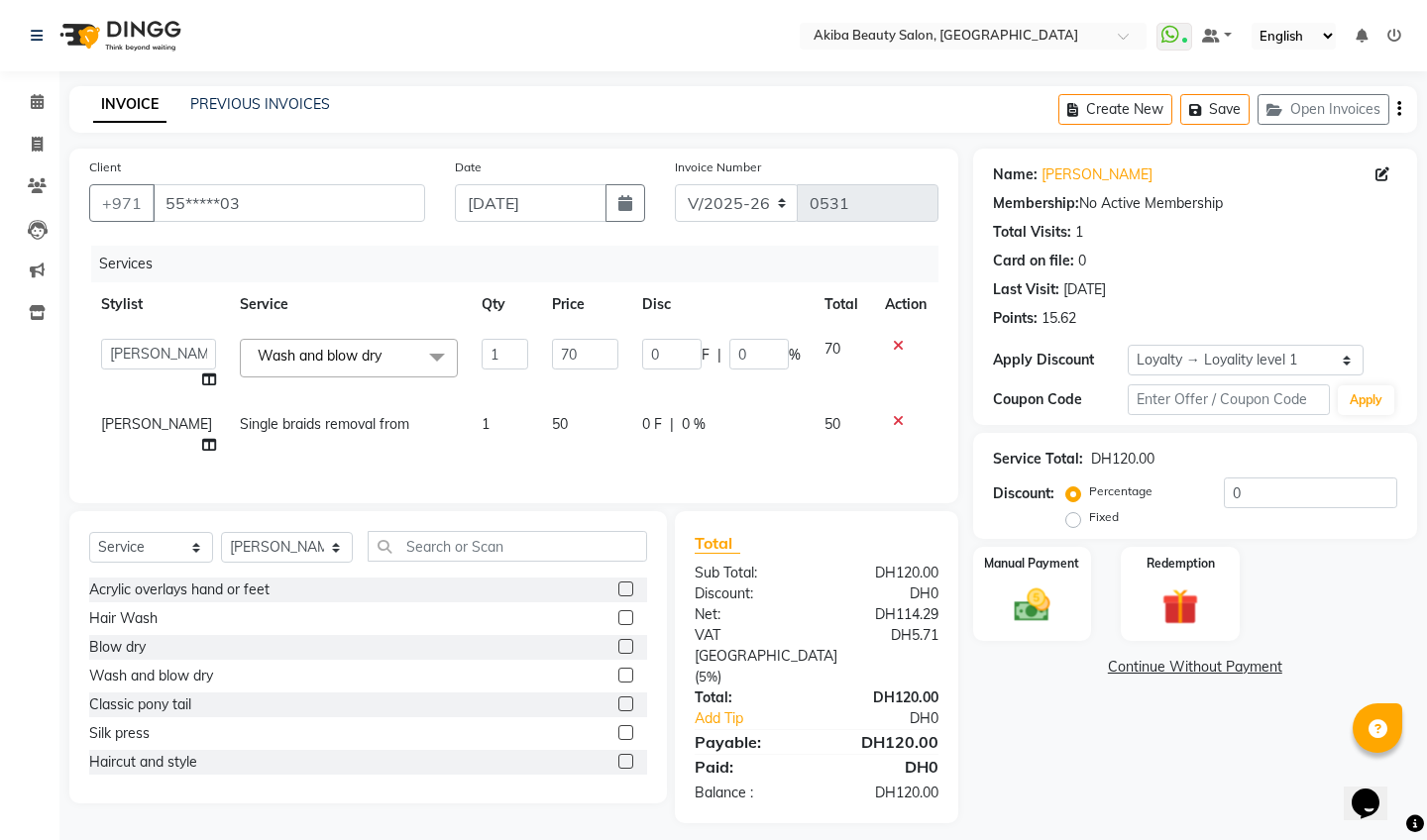click 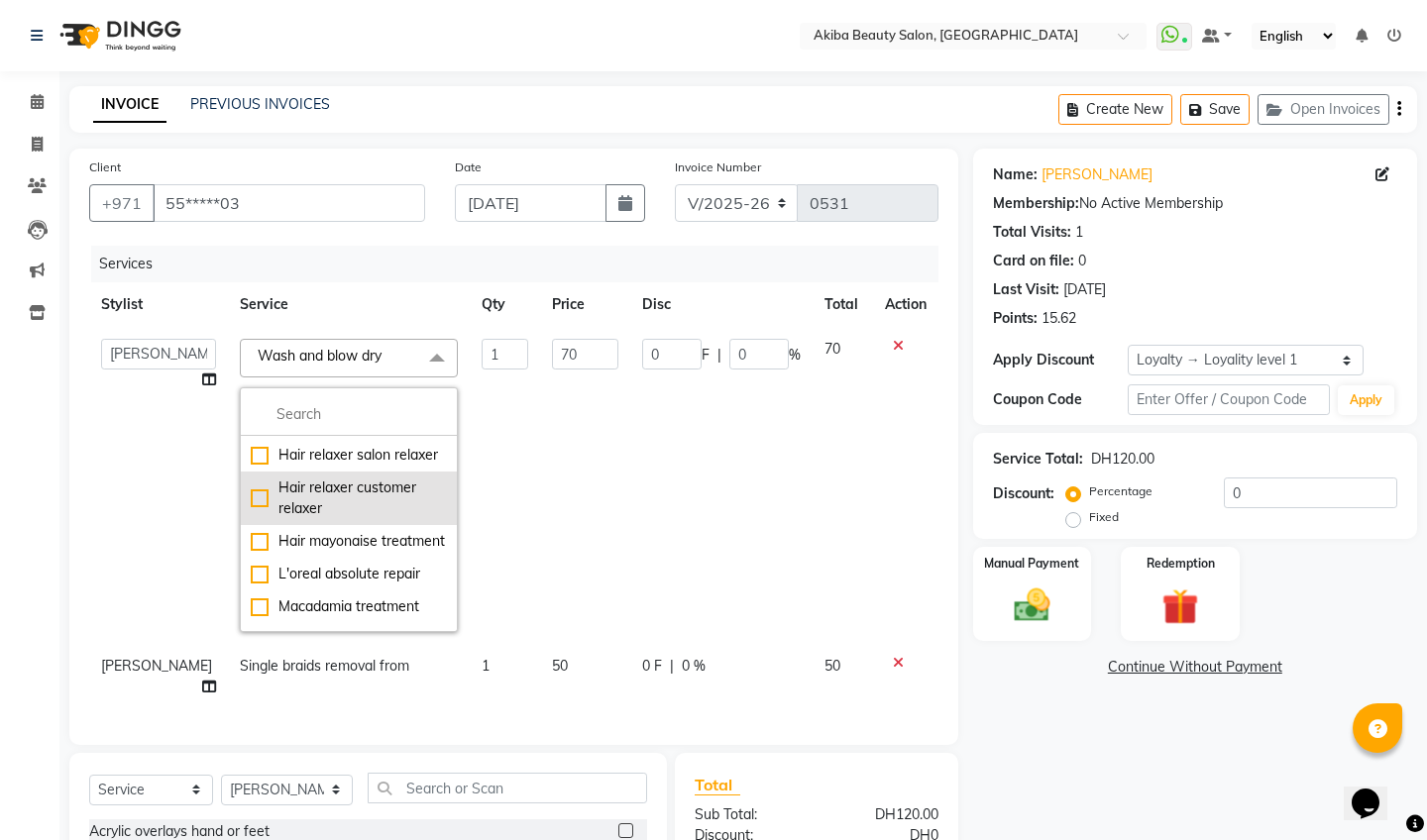 scroll, scrollTop: 1299, scrollLeft: 0, axis: vertical 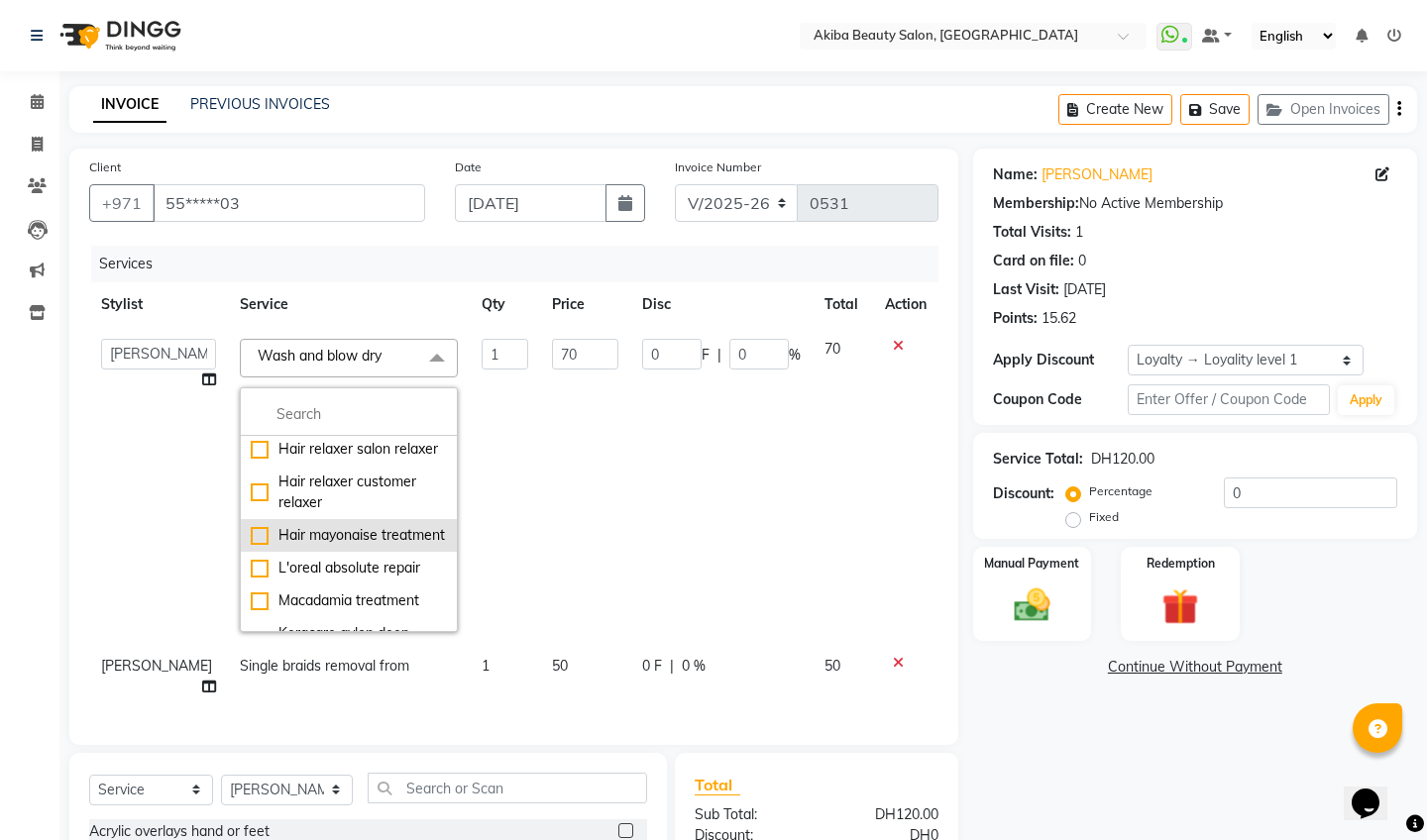 click on "Hair mayonaise treatment" 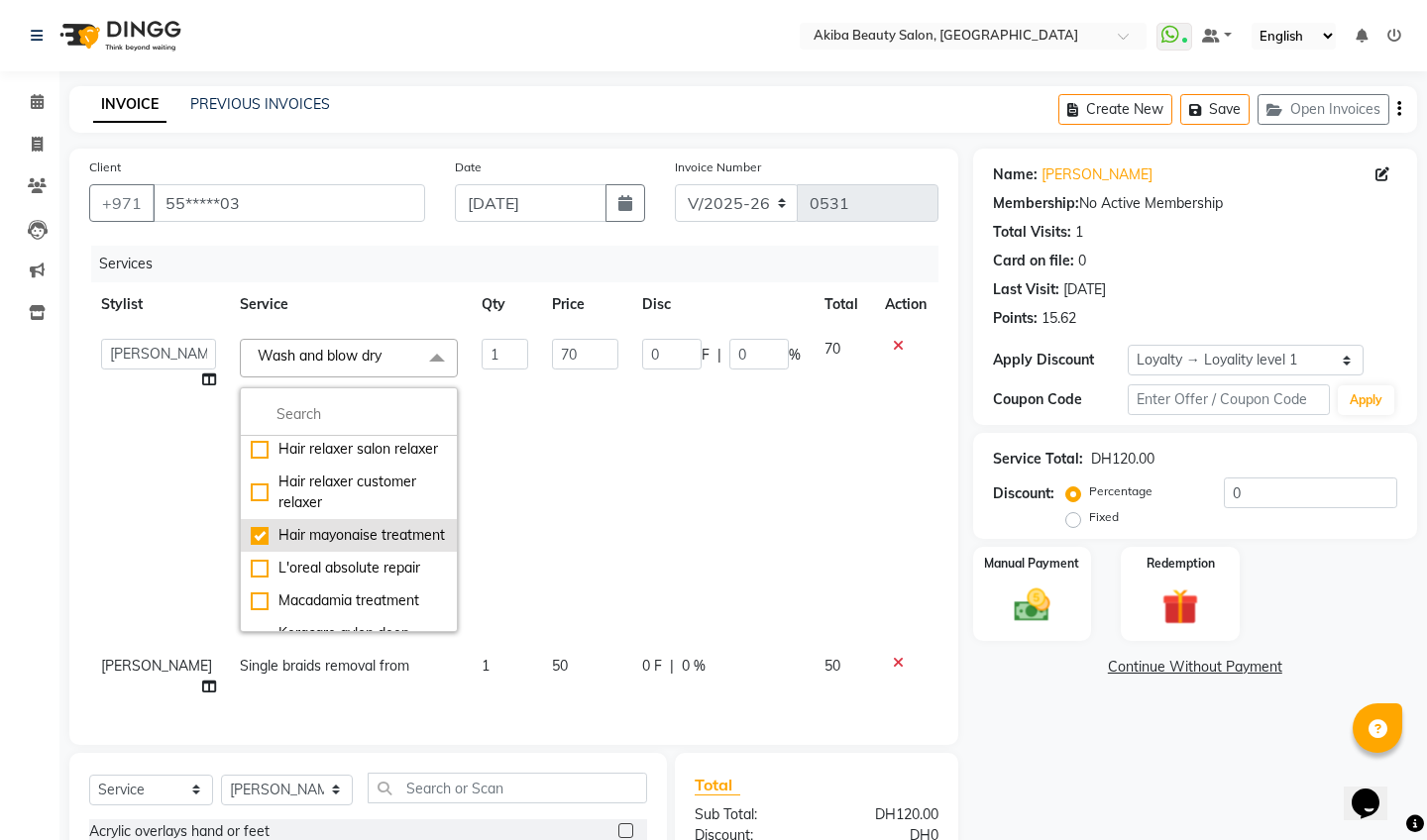 checkbox on "false" 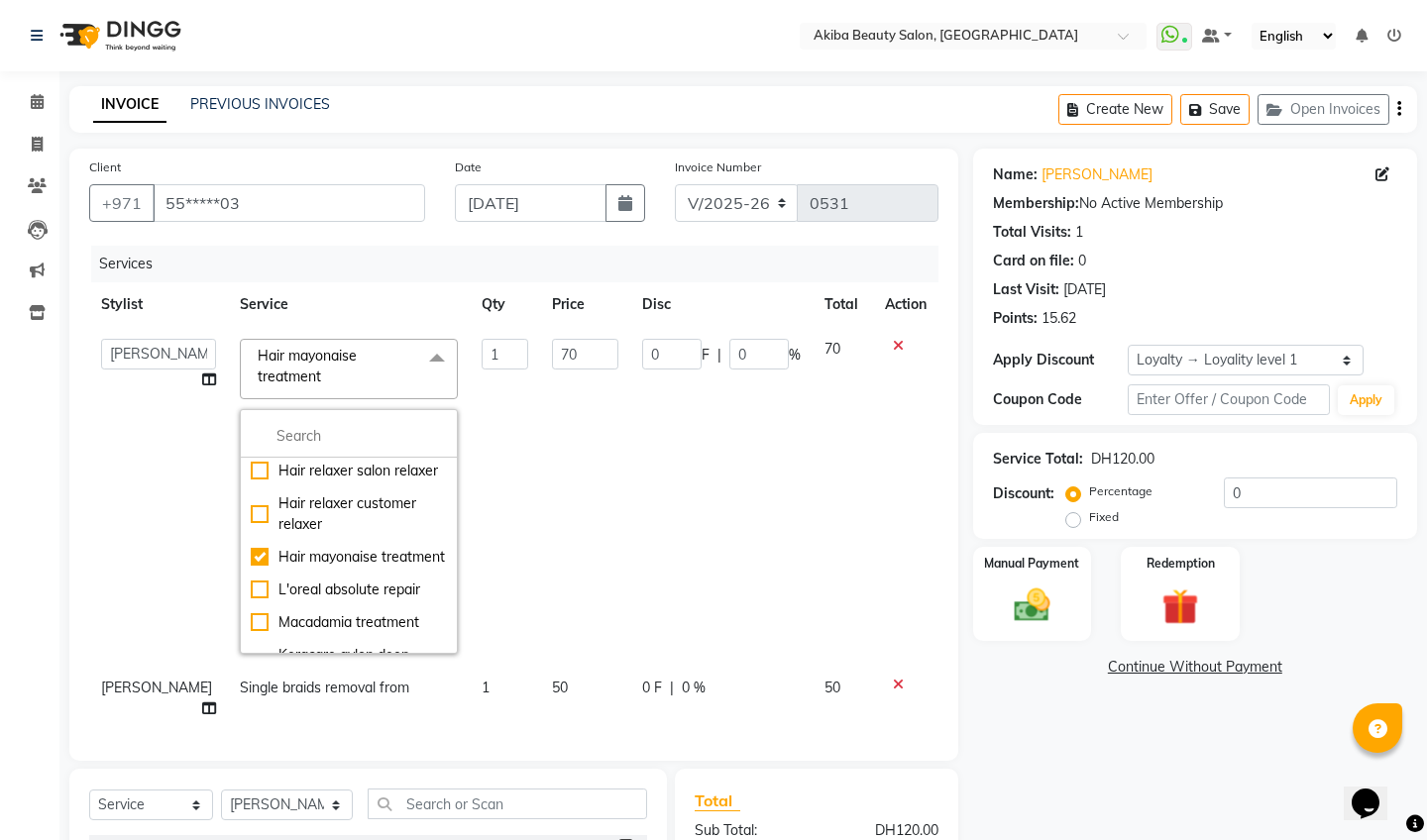 click on "70" 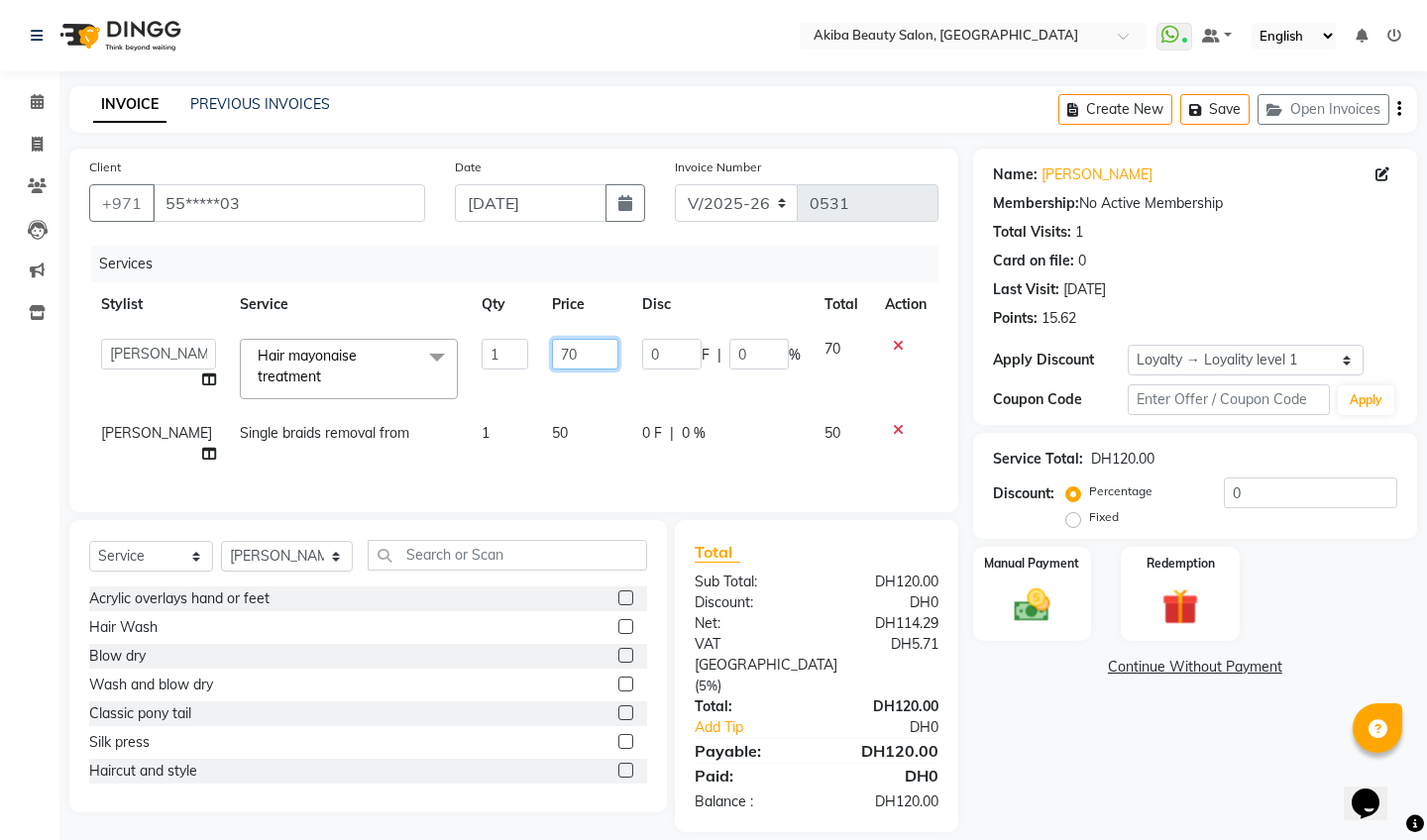 click on "70" 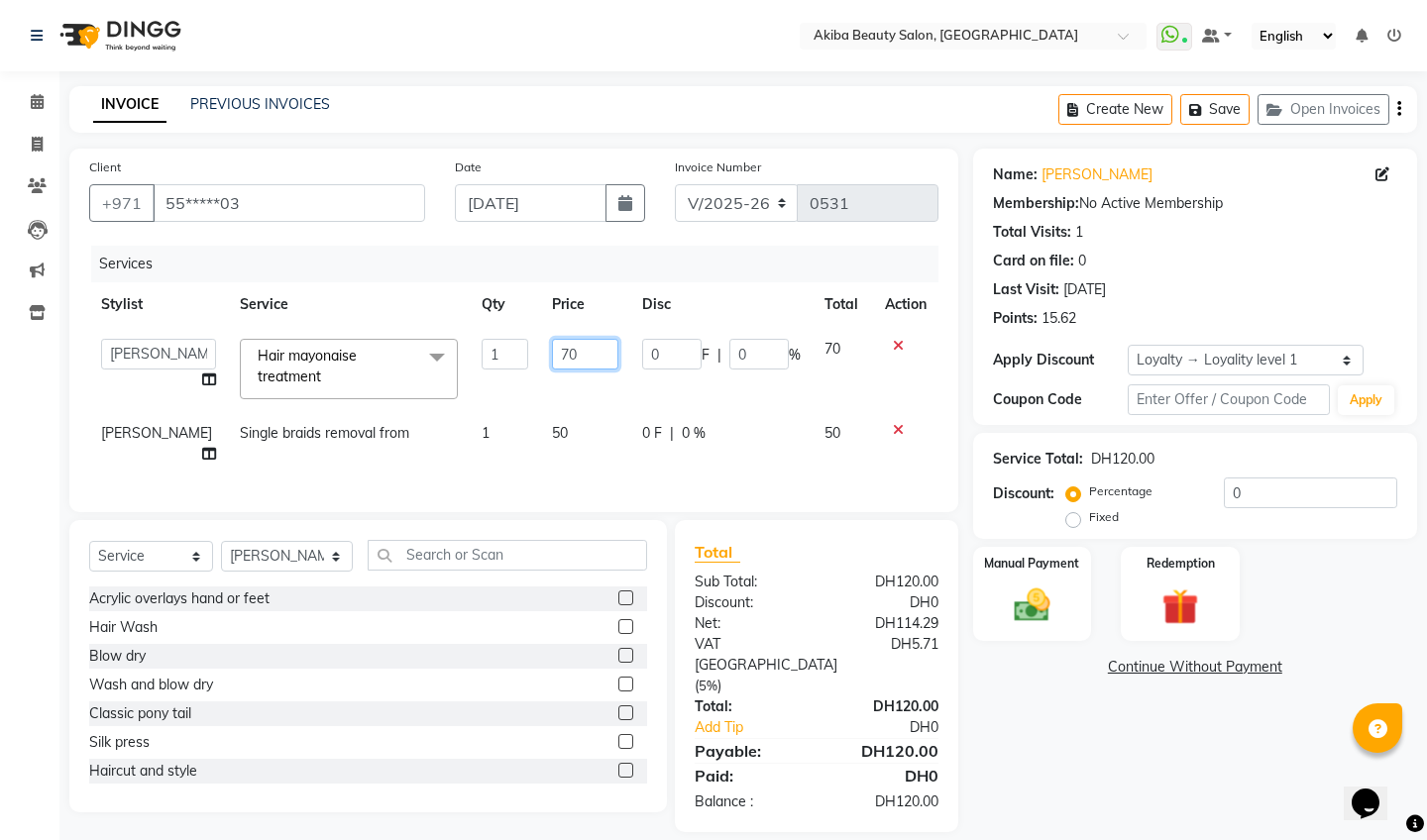 type on "7" 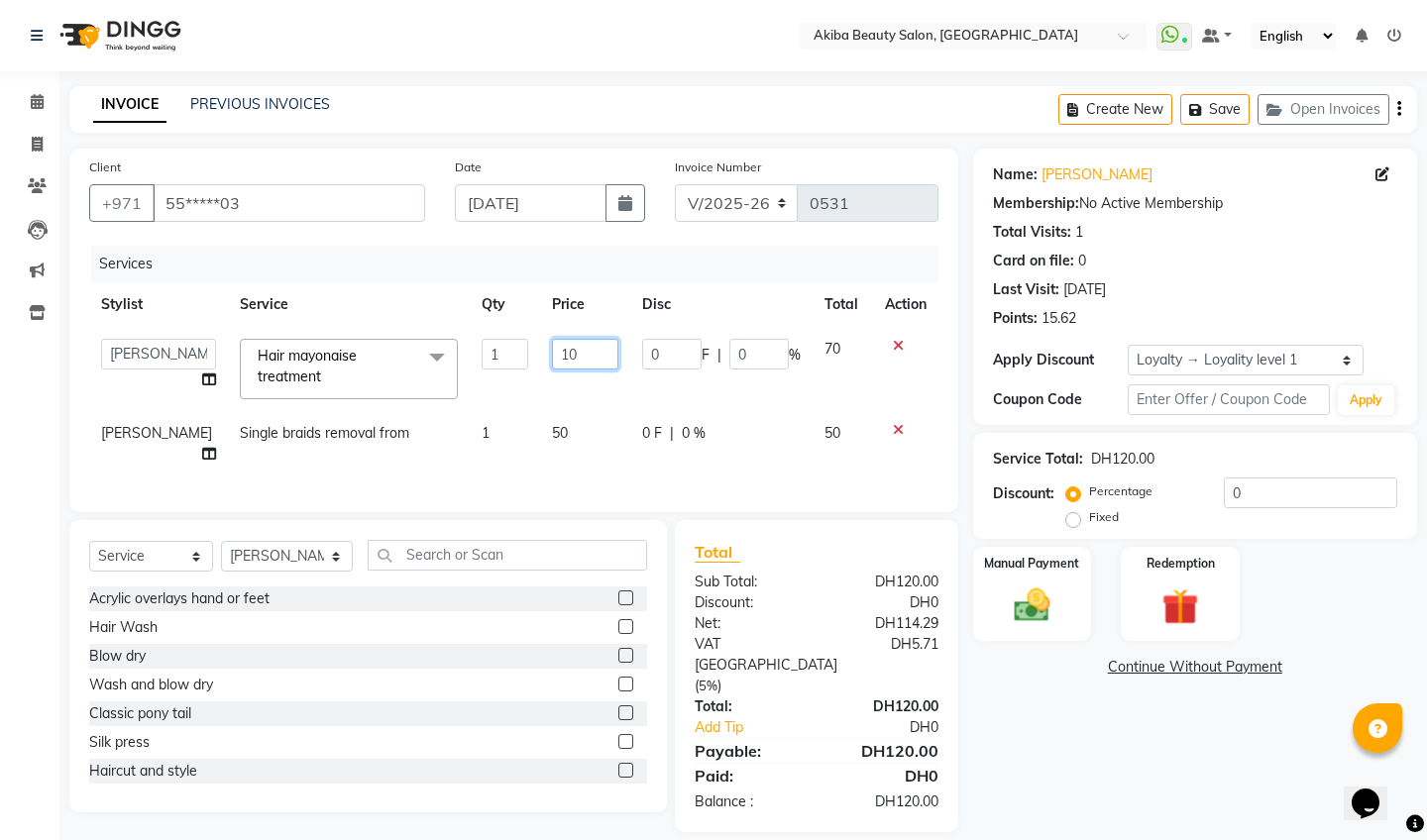 type on "100" 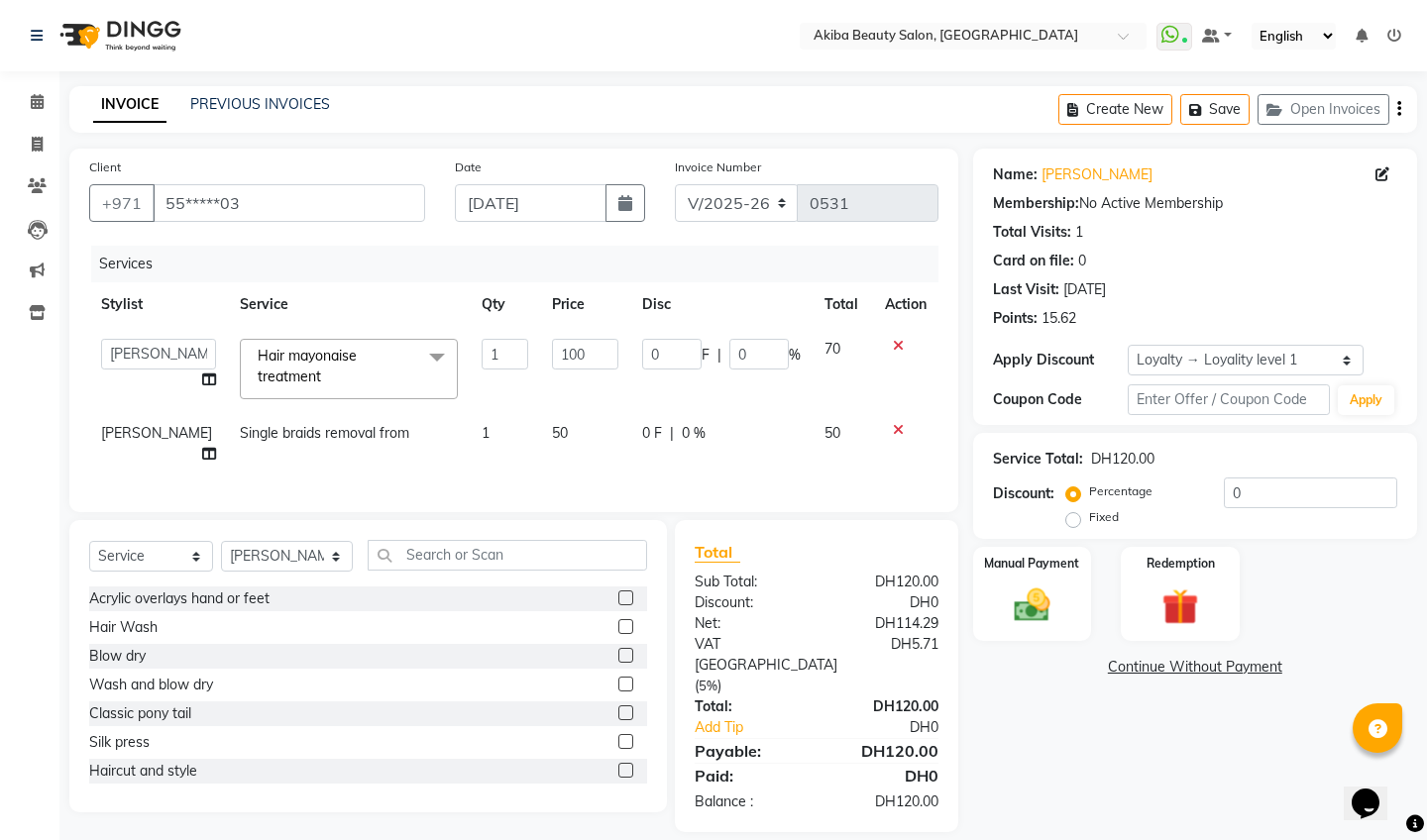 click on "50" 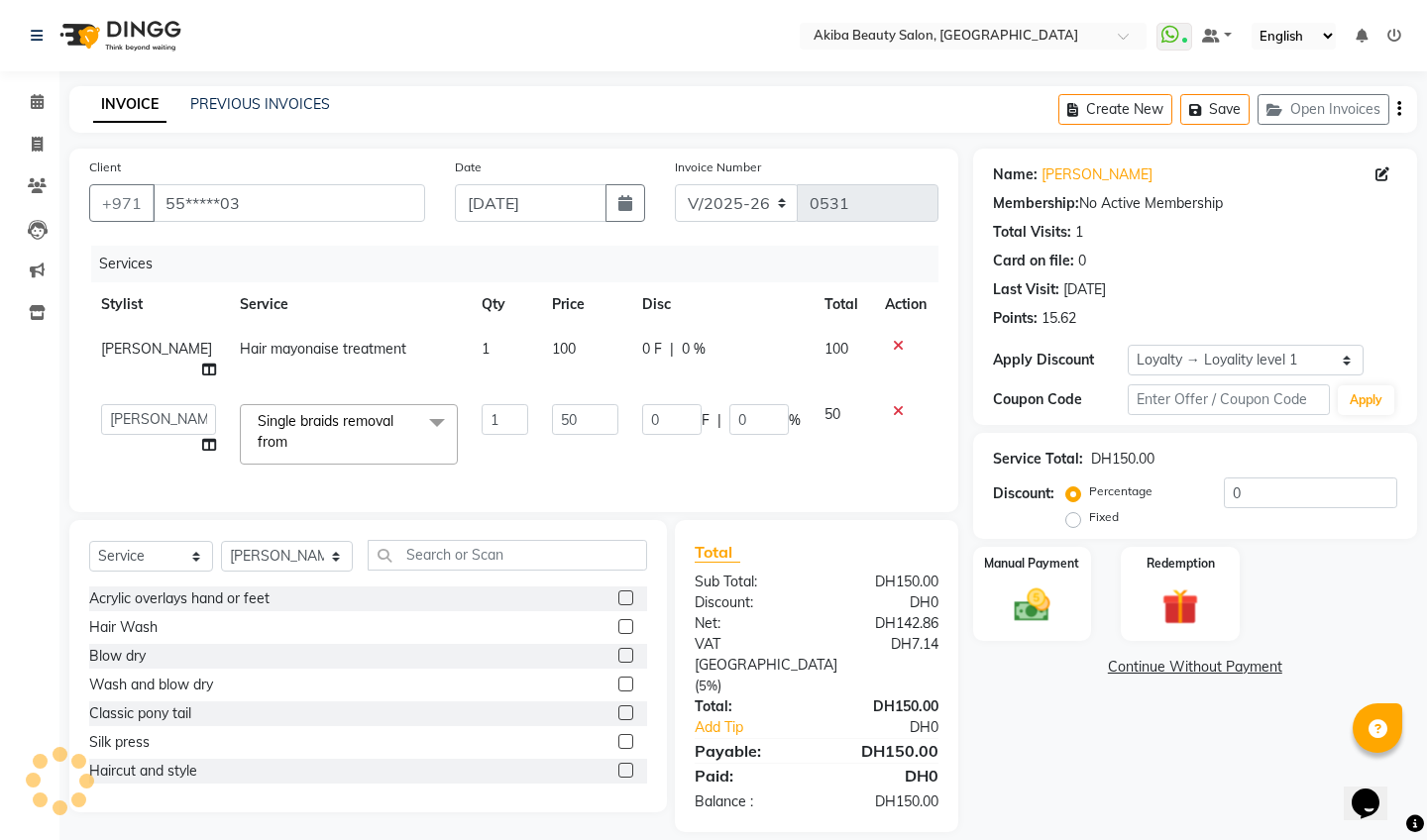 click on "Hair mayonaise treatment" 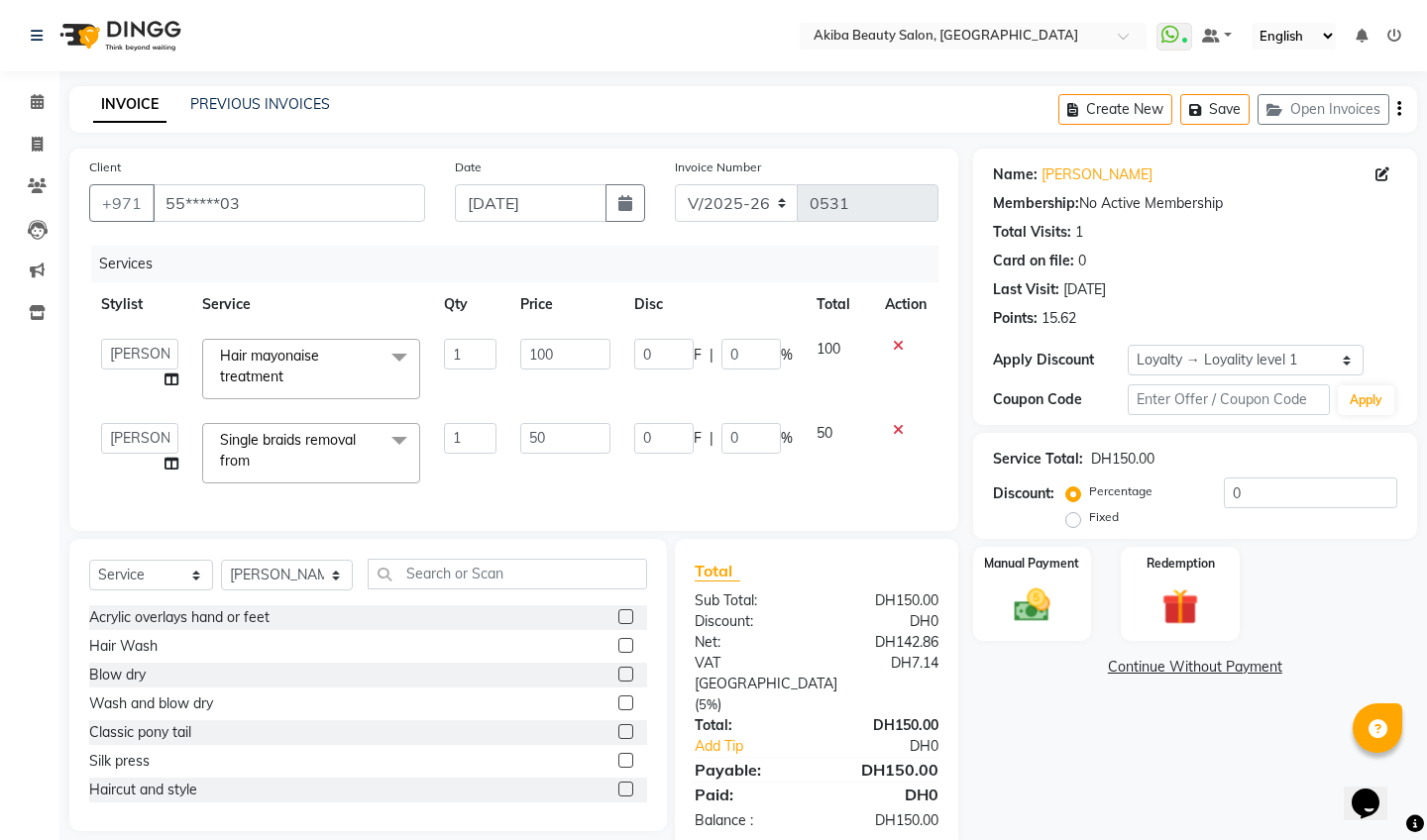 click 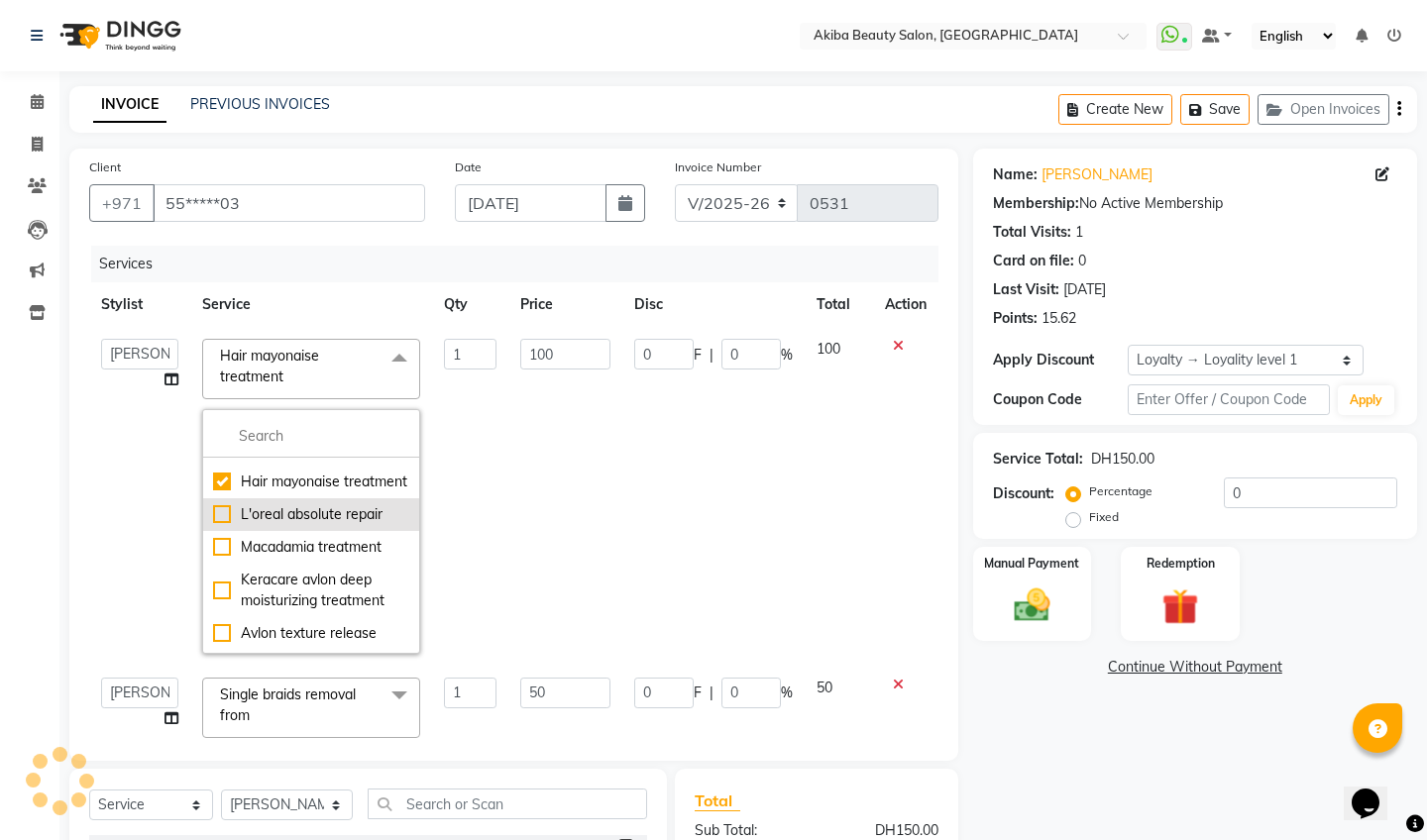 scroll, scrollTop: 1376, scrollLeft: 0, axis: vertical 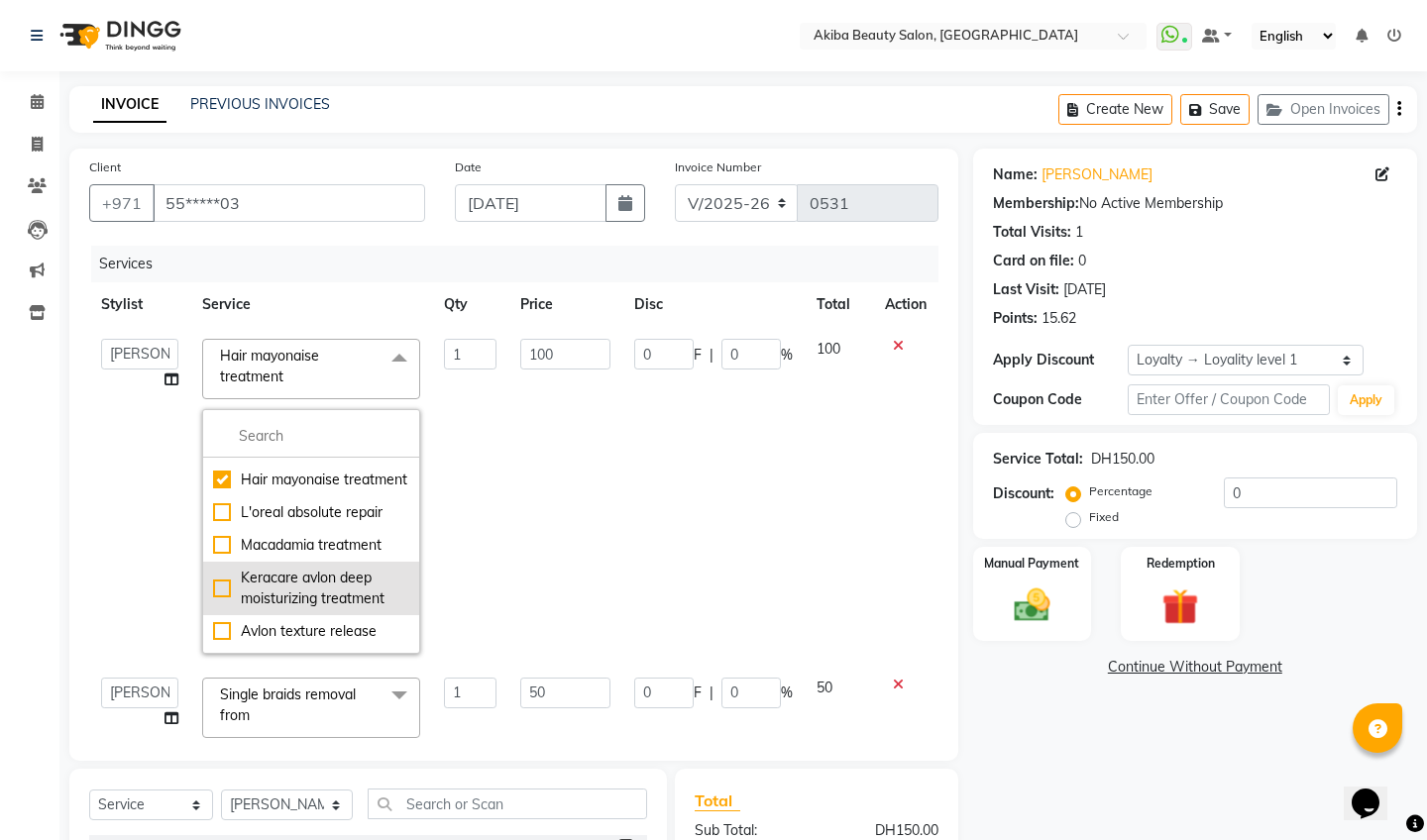 click on "Keracare avlon deep moisturizing treatment" 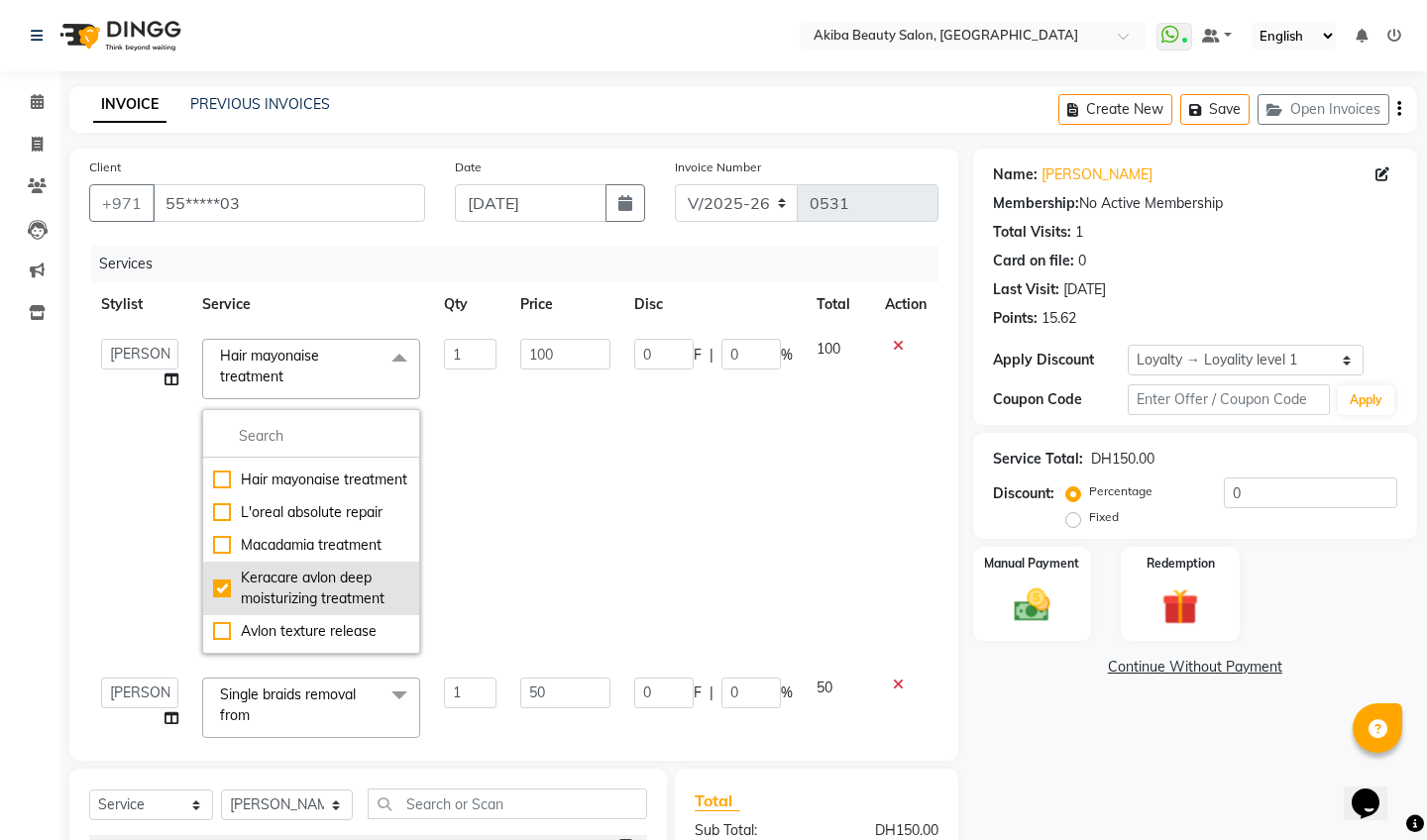 checkbox on "false" 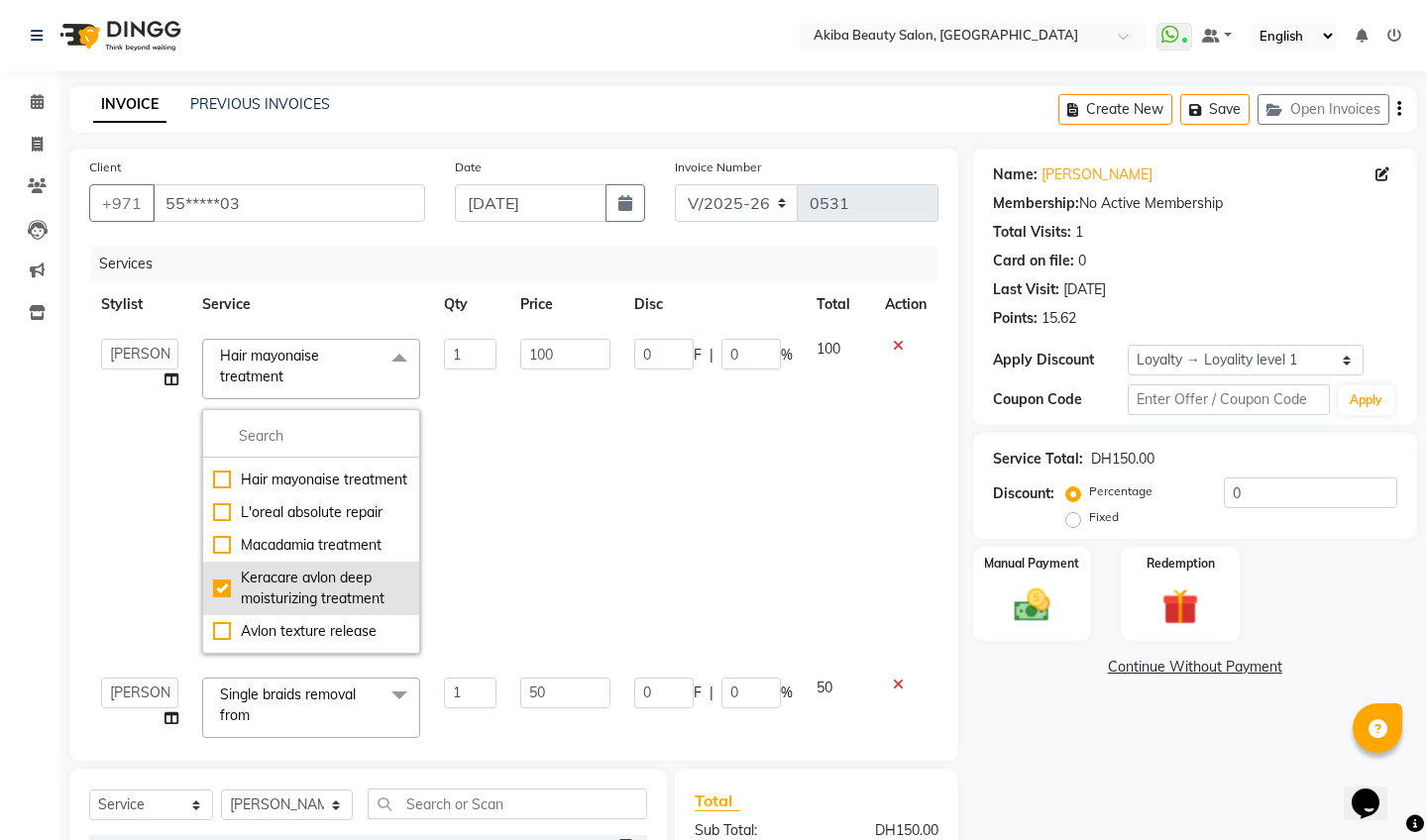 checkbox on "true" 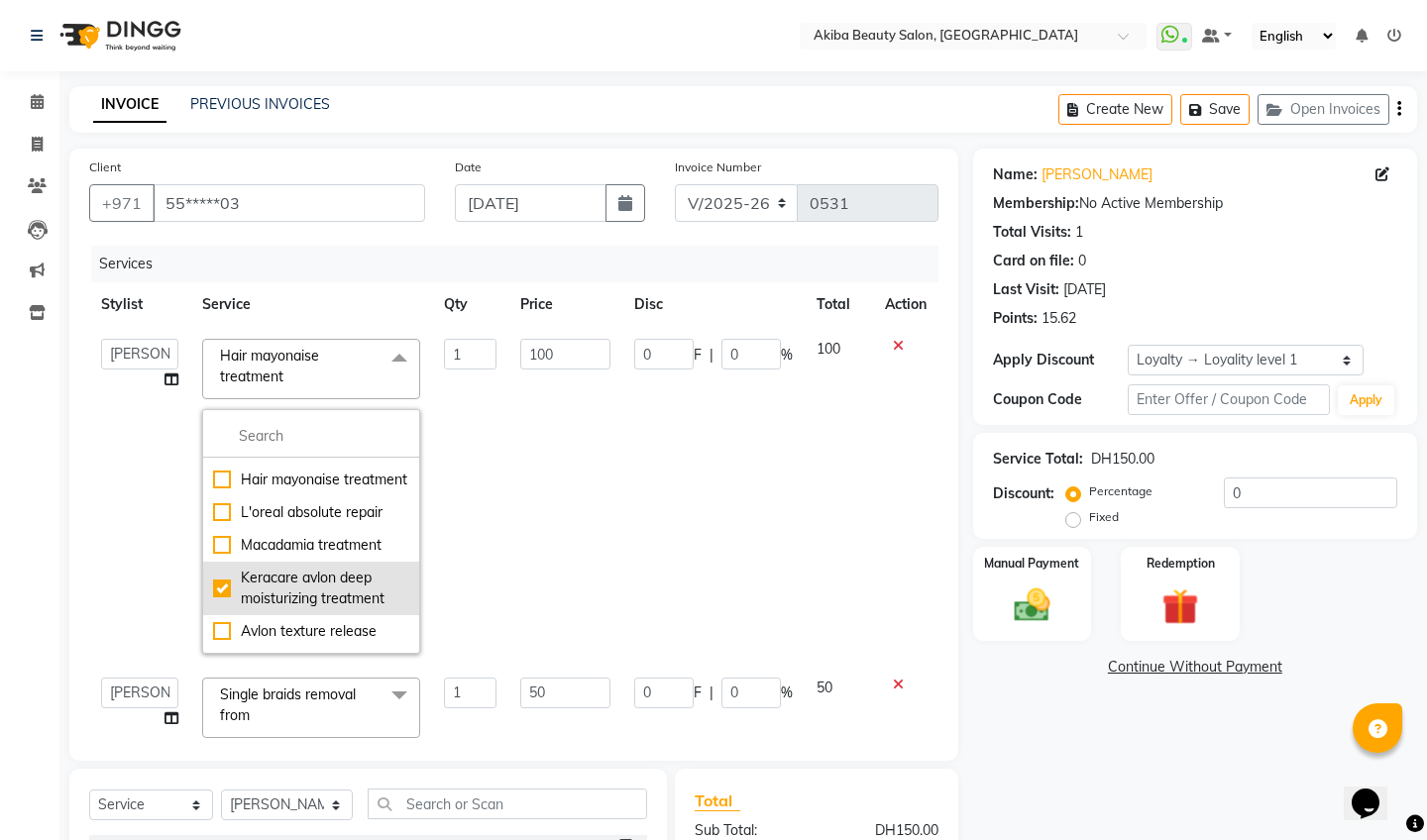 type on "150" 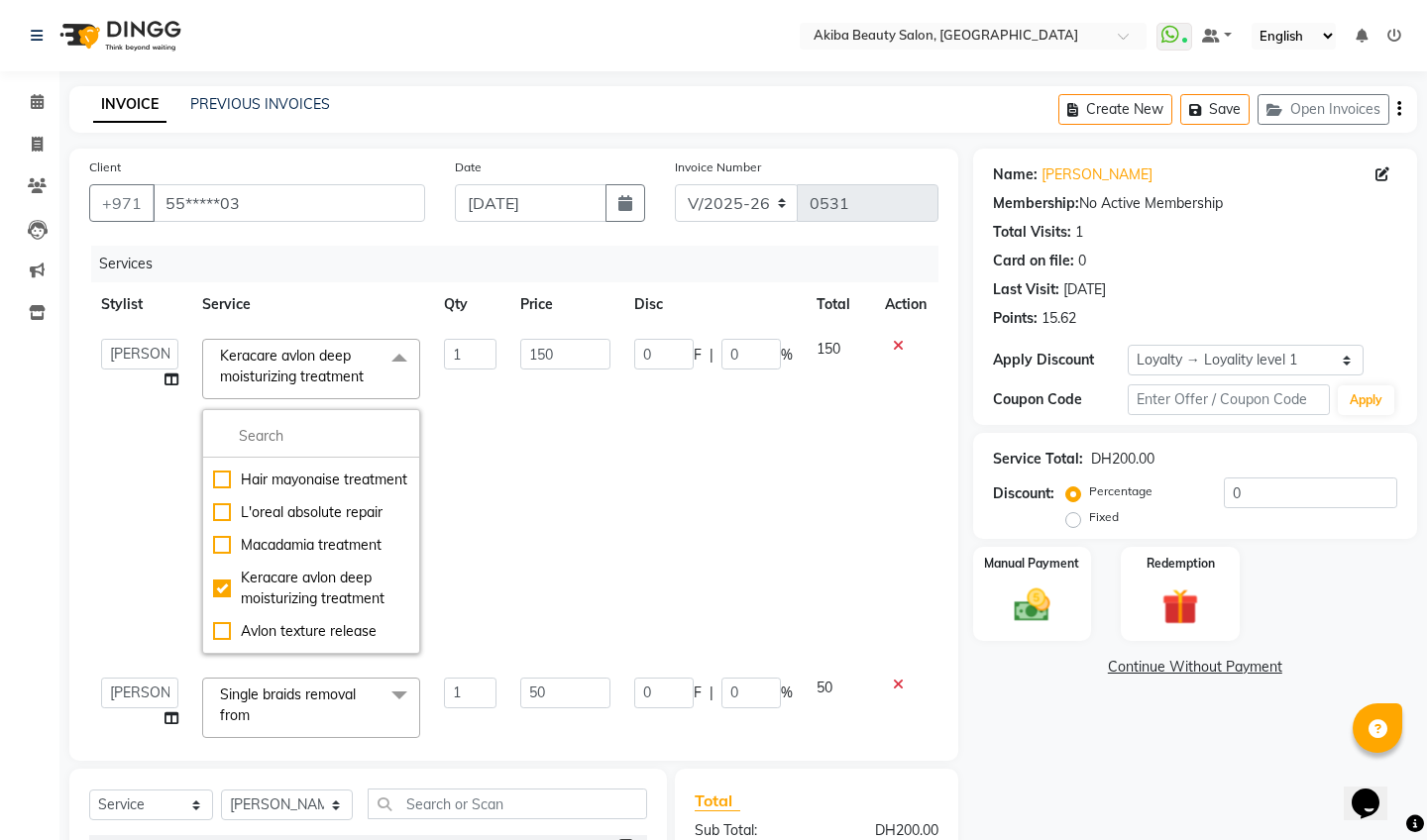 click on "1" 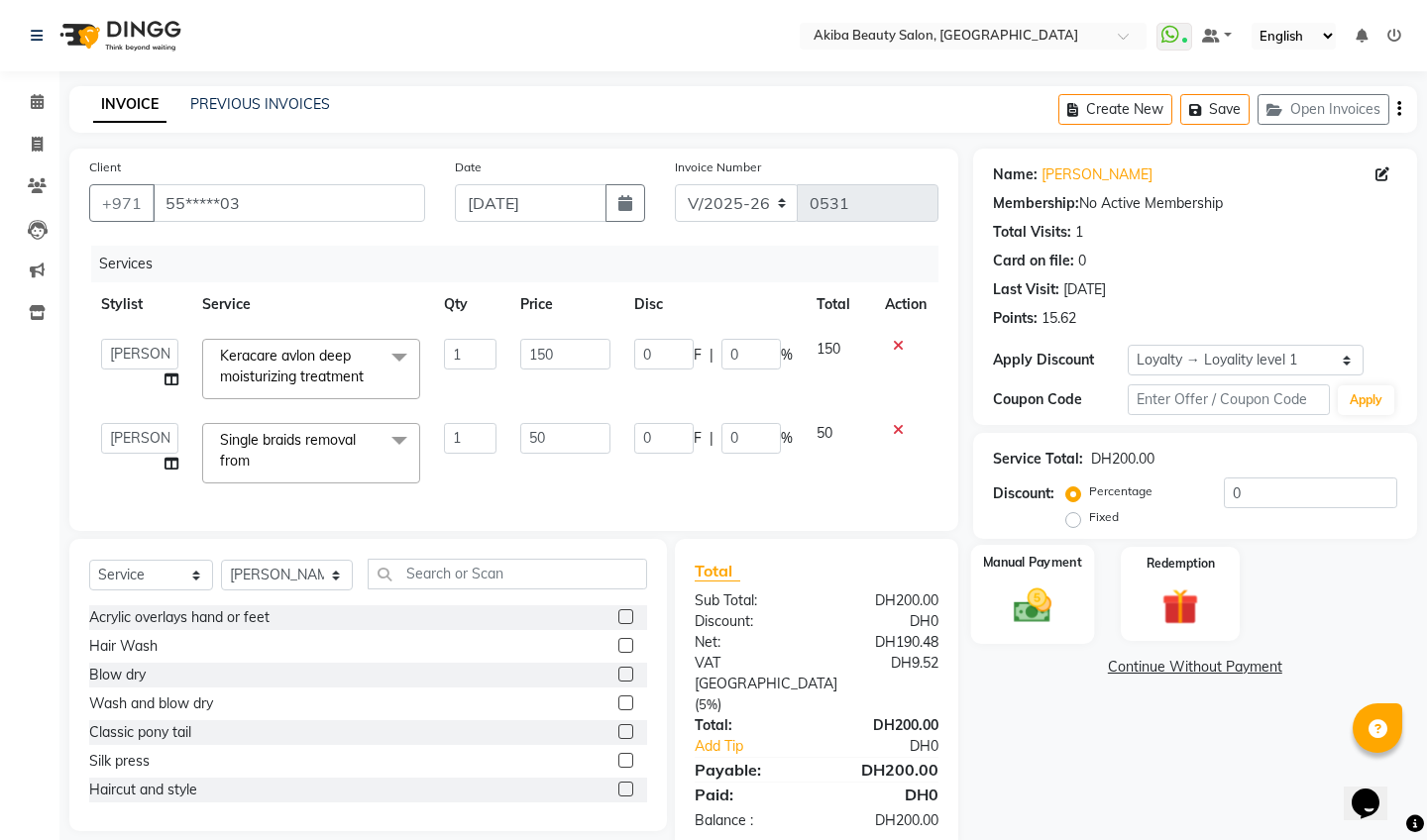 click 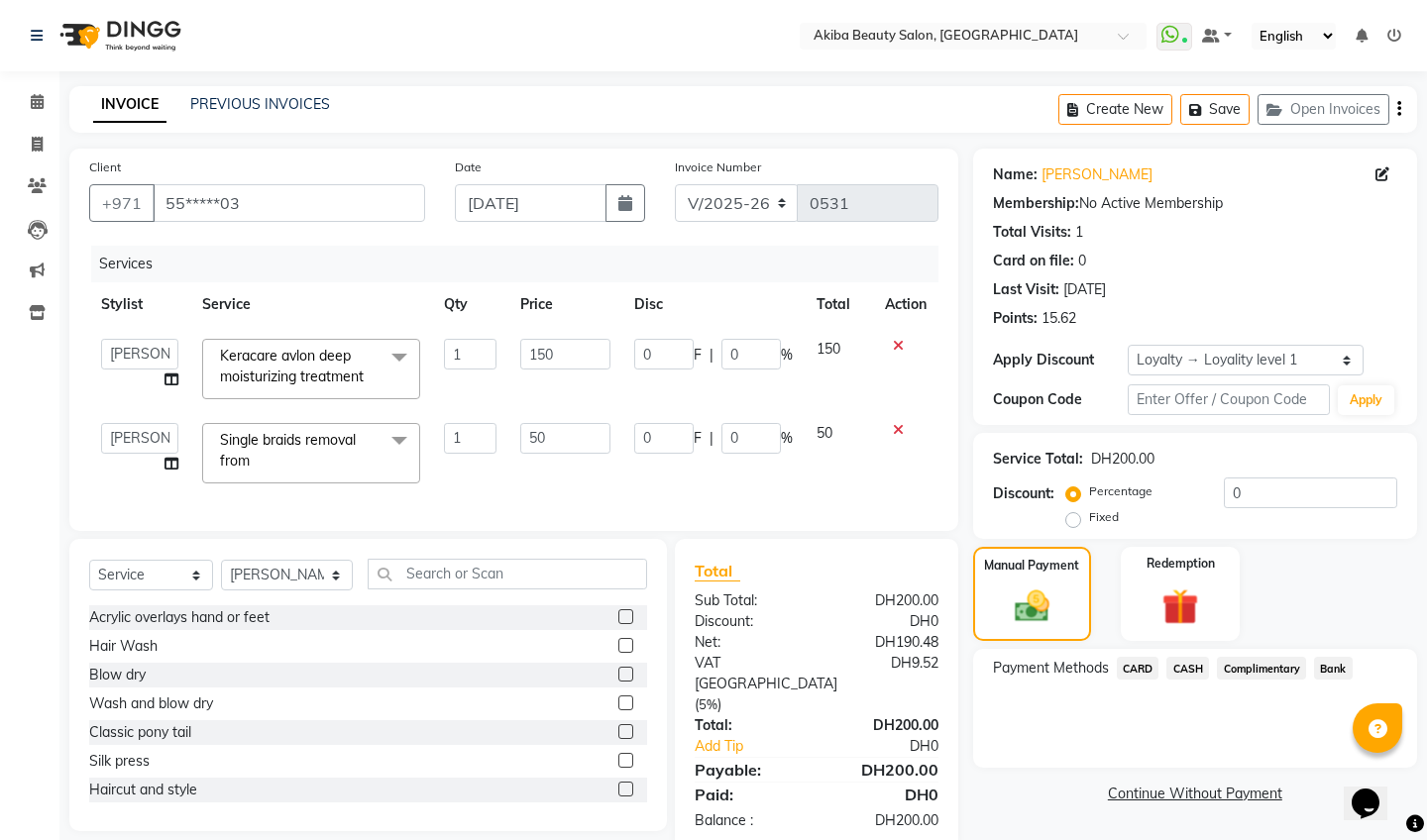 click on "CARD" 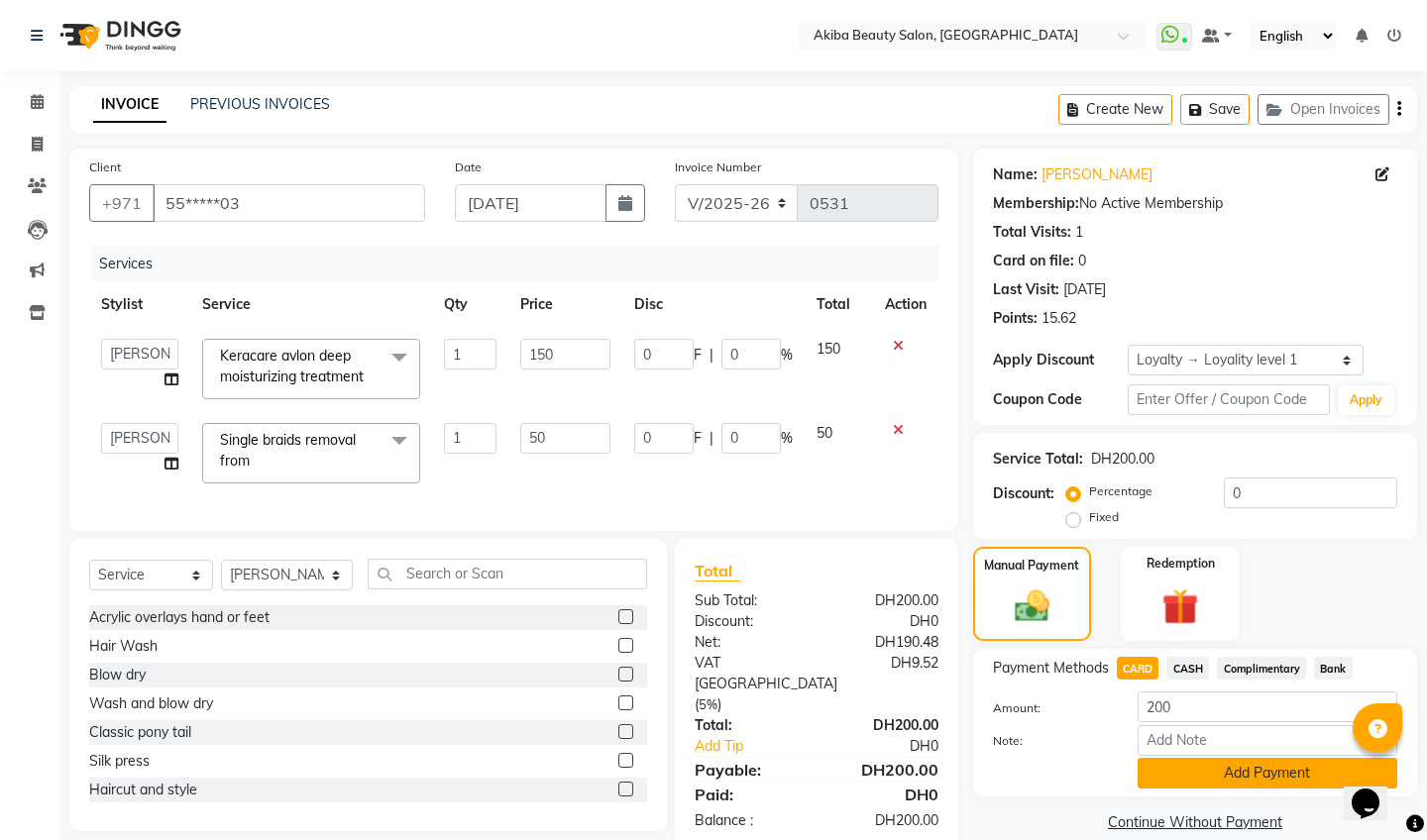 click on "Add Payment" 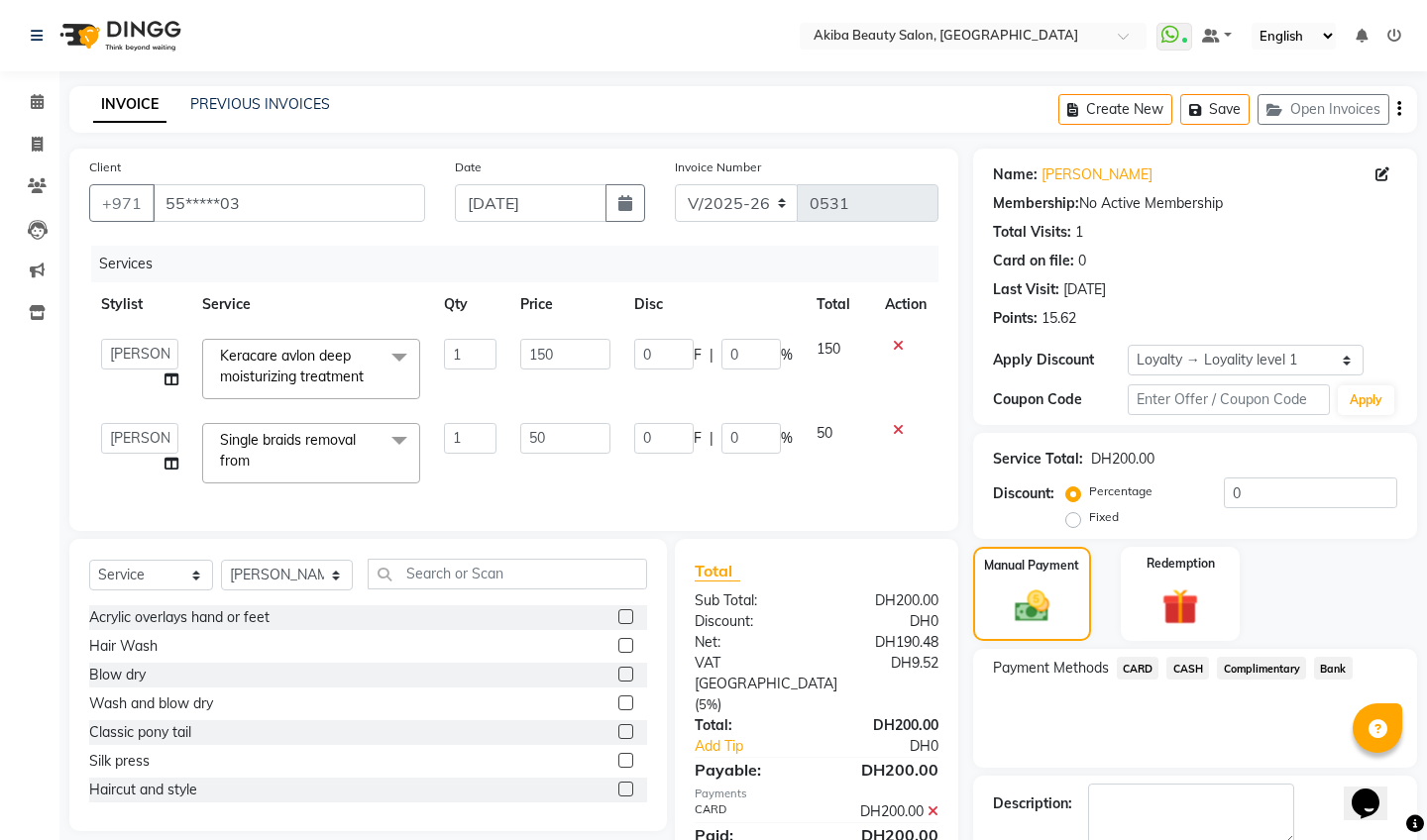scroll, scrollTop: 136, scrollLeft: 0, axis: vertical 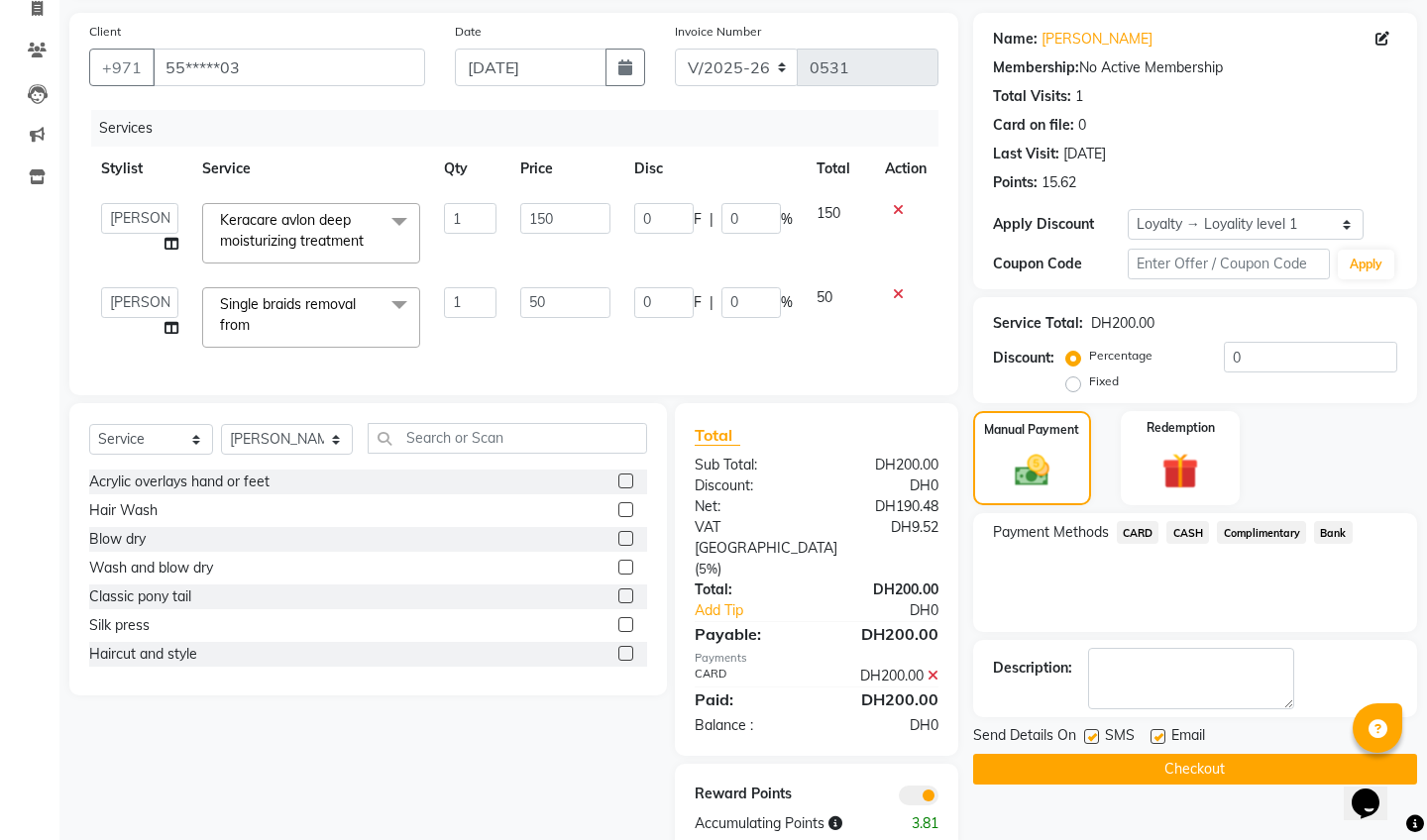 click on "Checkout" 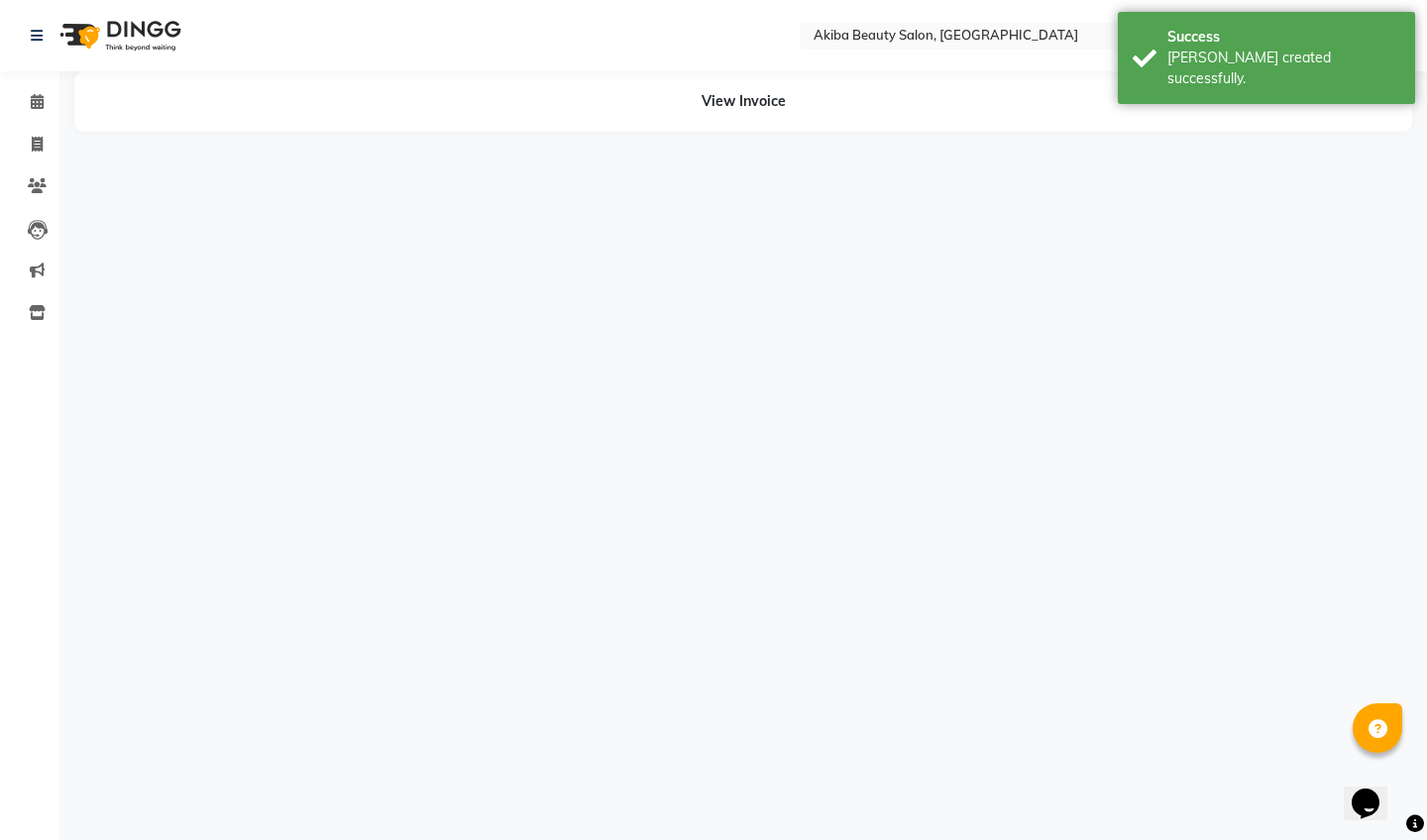 scroll, scrollTop: 0, scrollLeft: 0, axis: both 